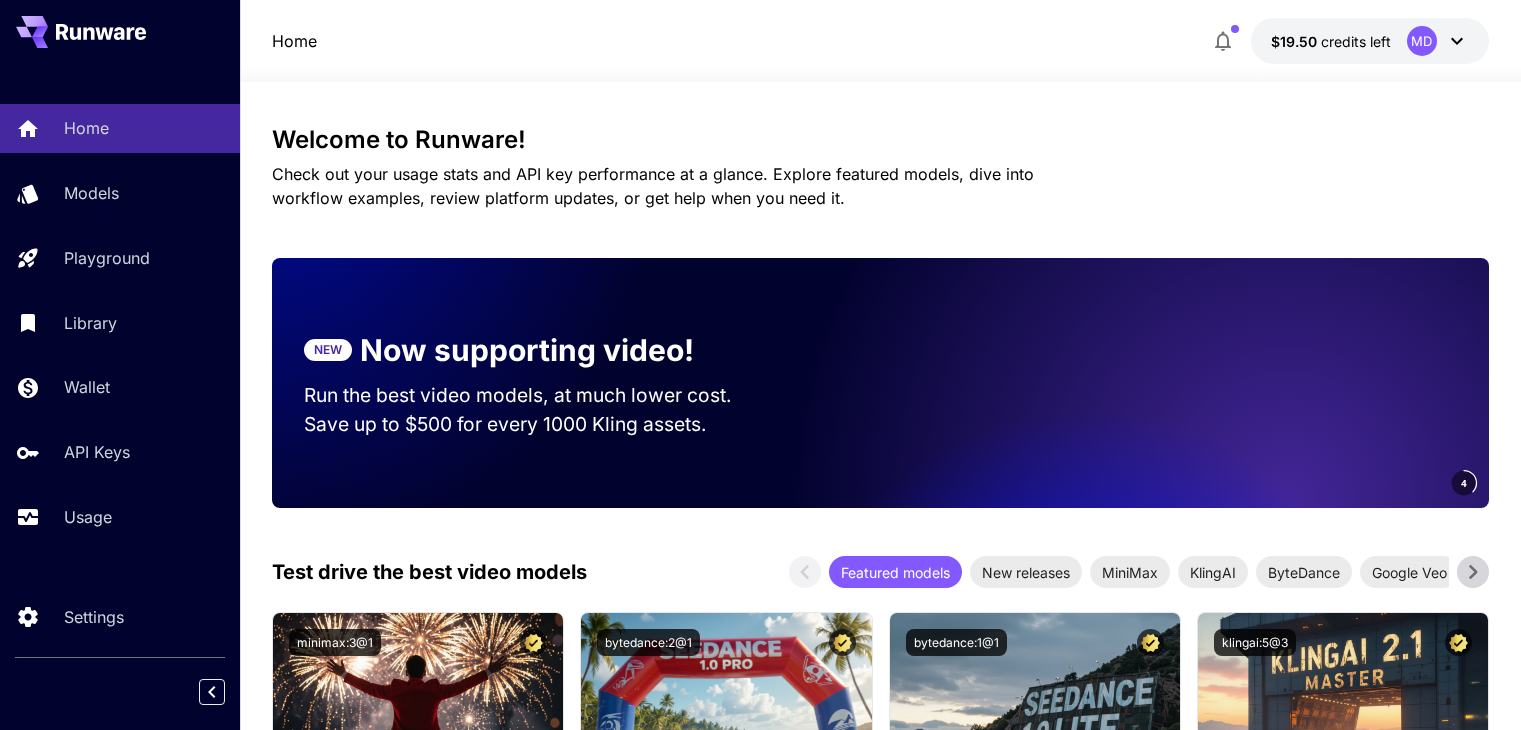 scroll, scrollTop: 0, scrollLeft: 0, axis: both 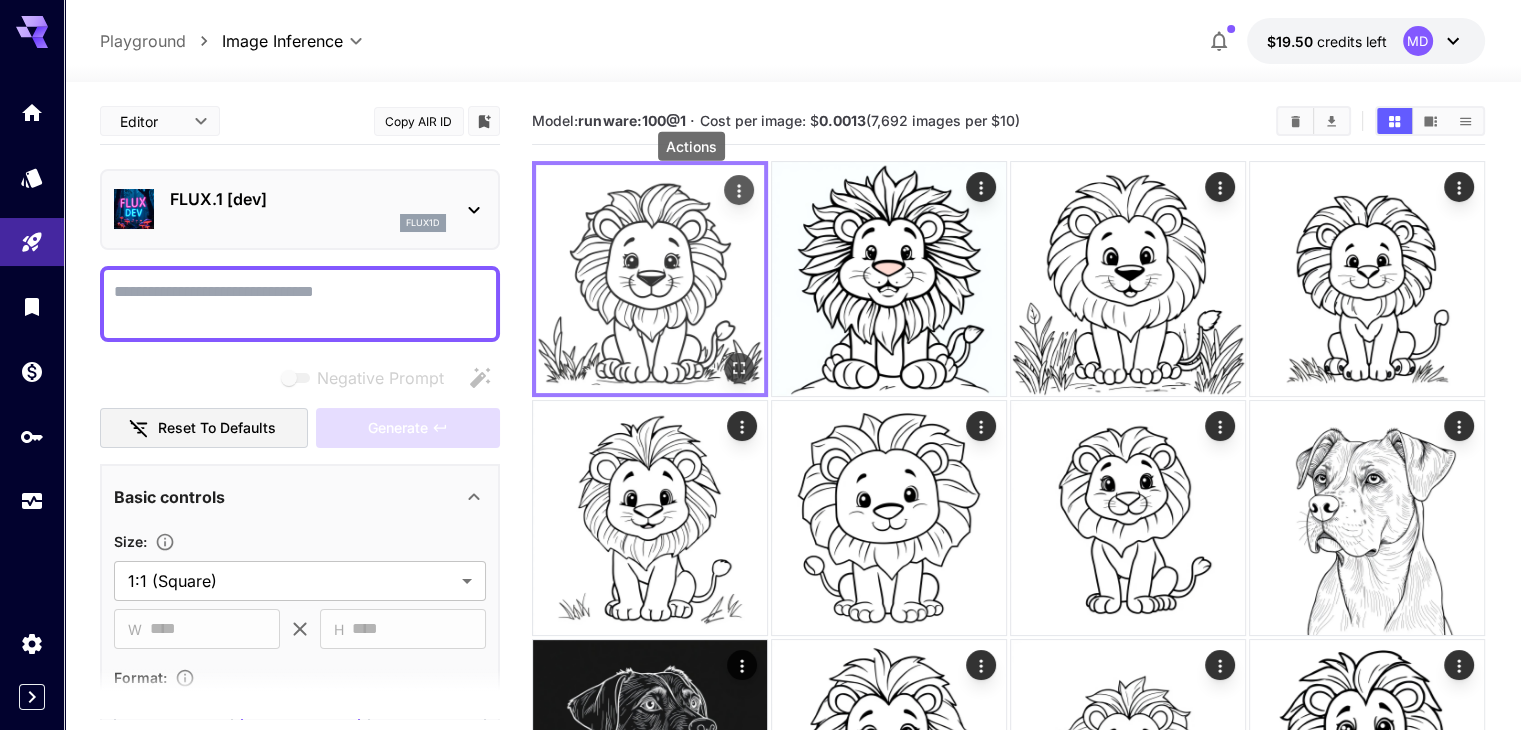 click 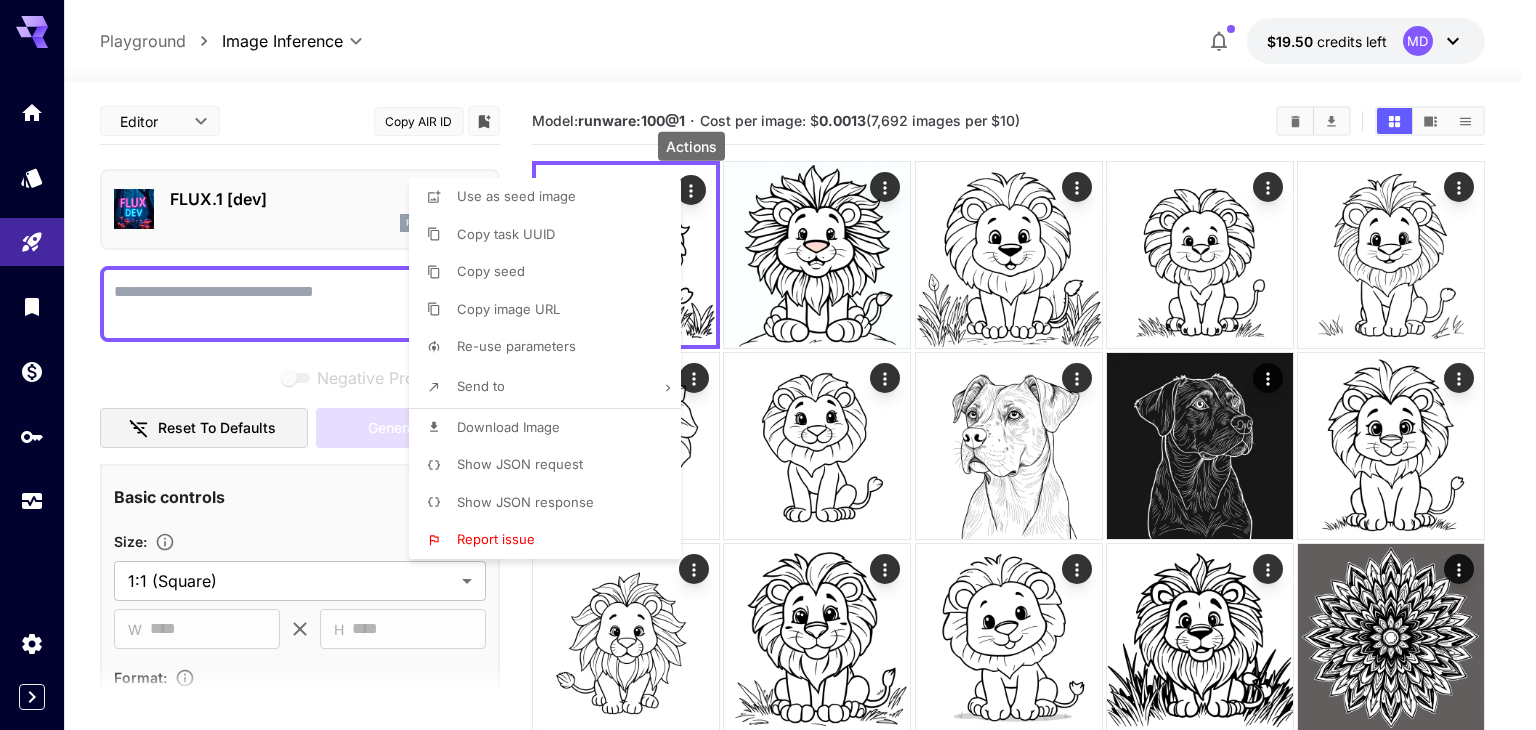 click on "Re-use parameters" at bounding box center (516, 346) 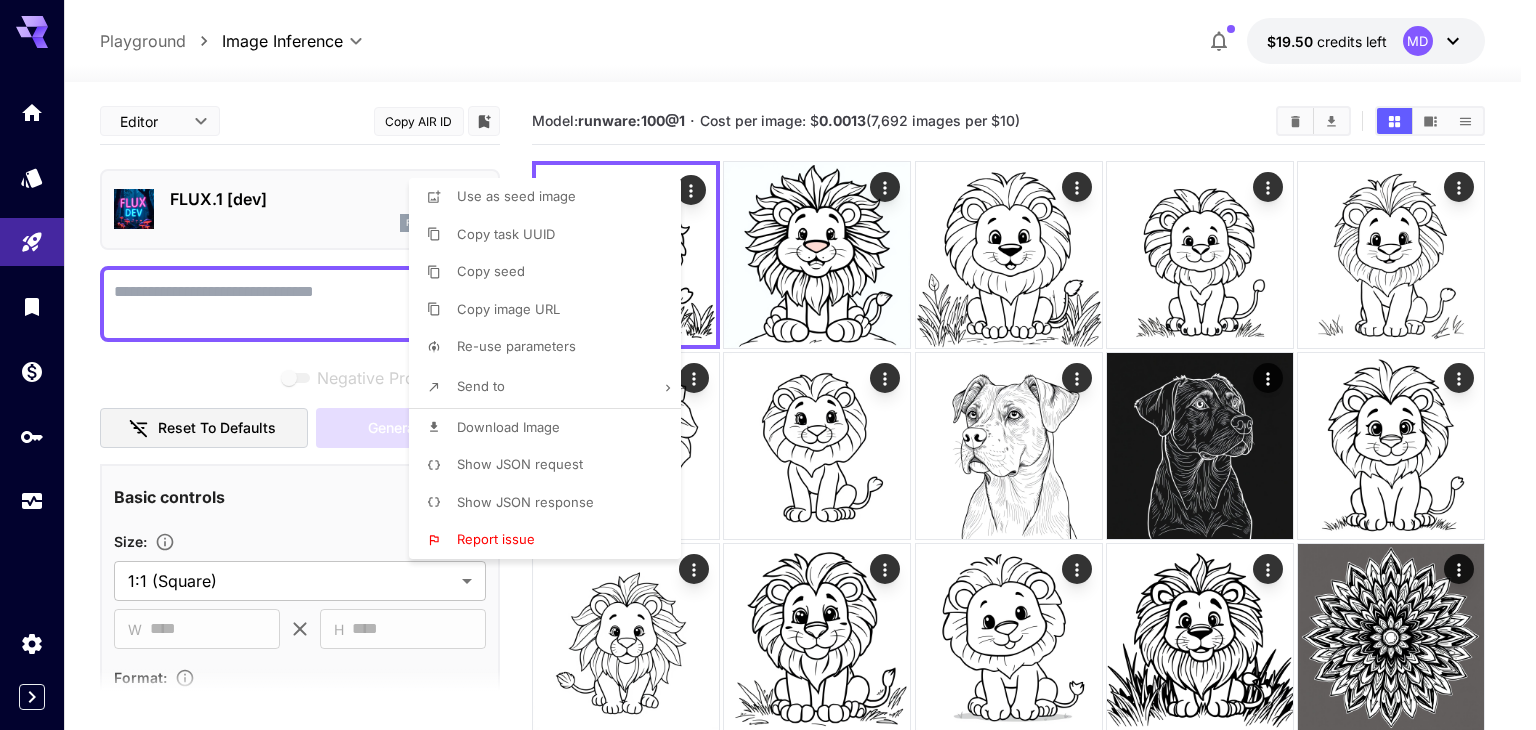 type 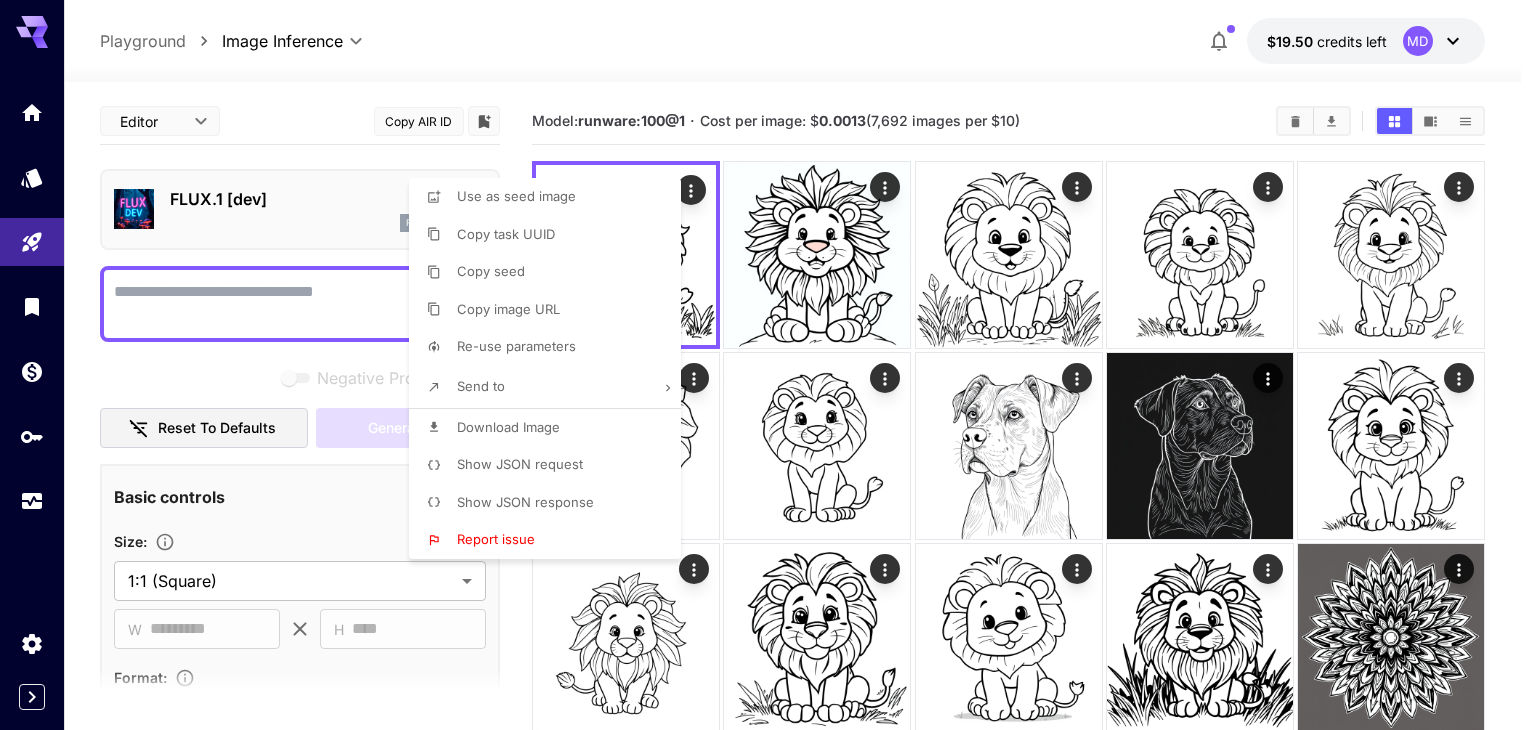 type on "**********" 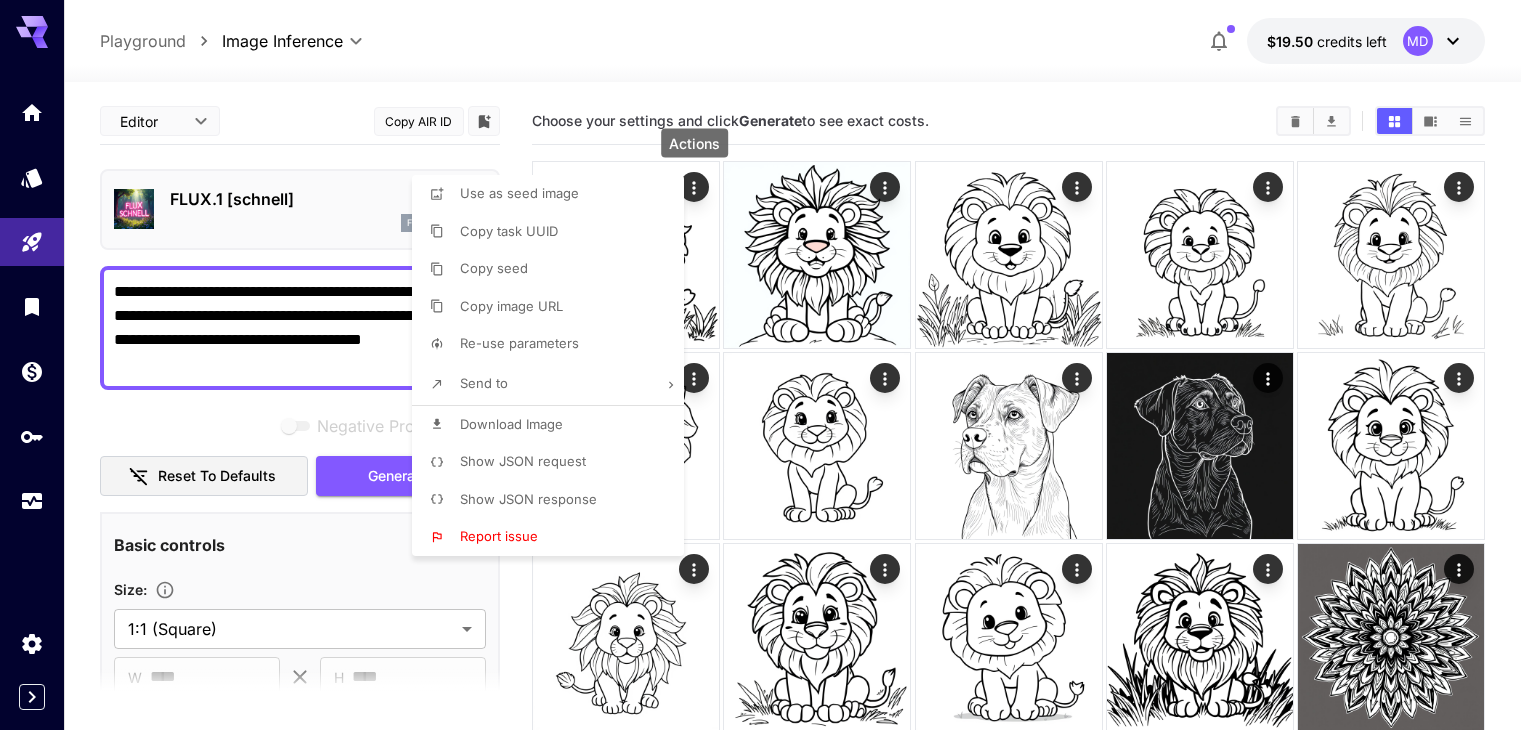 click at bounding box center (768, 365) 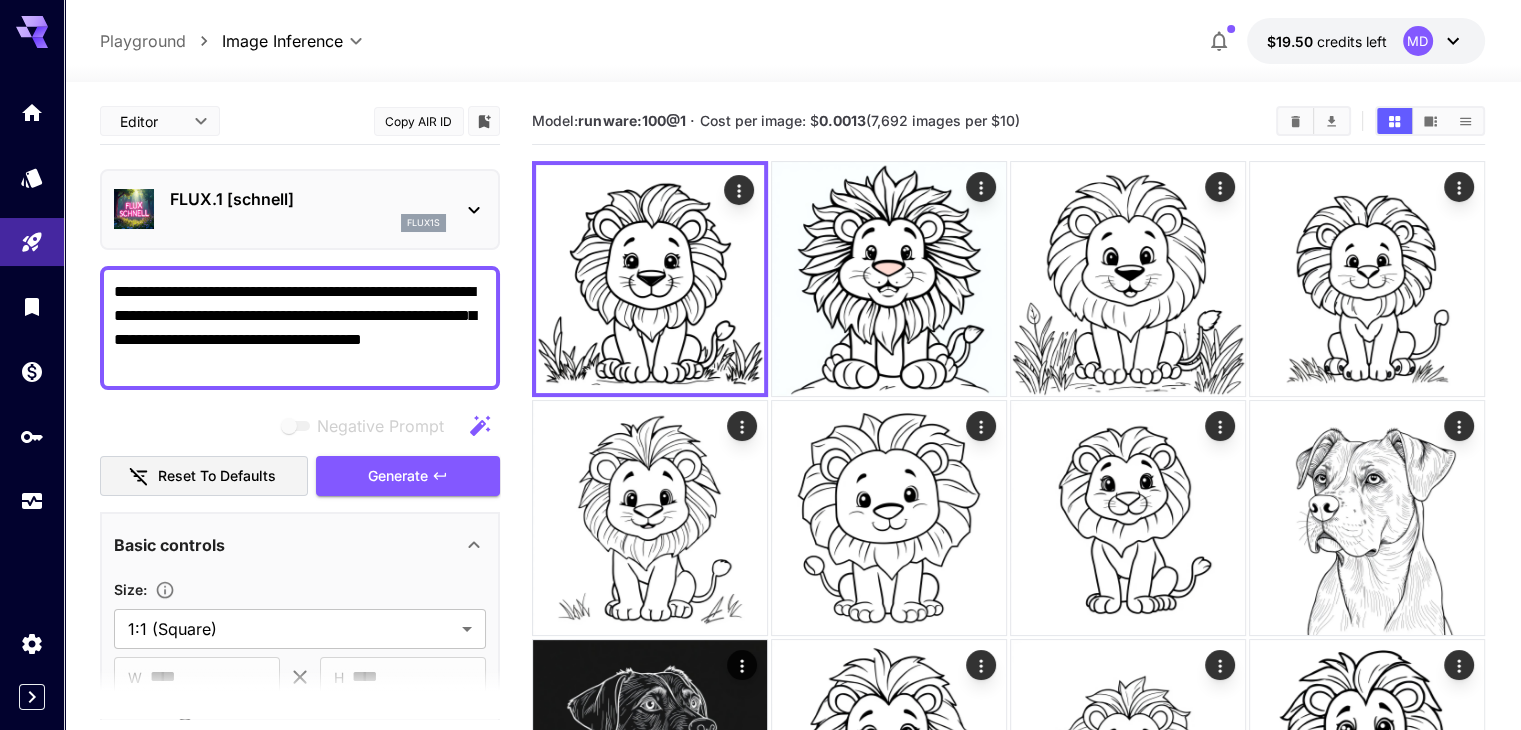 click 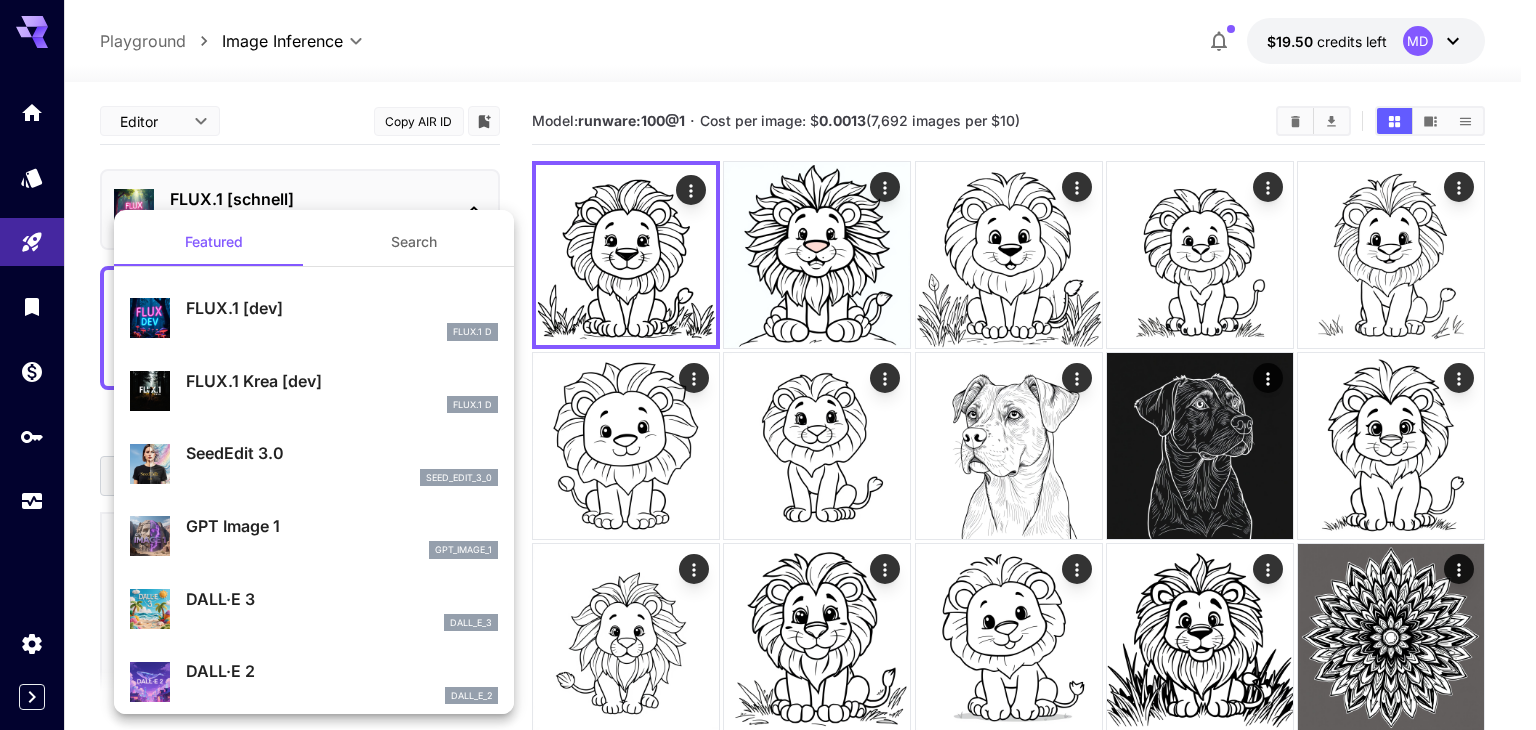 click at bounding box center [768, 365] 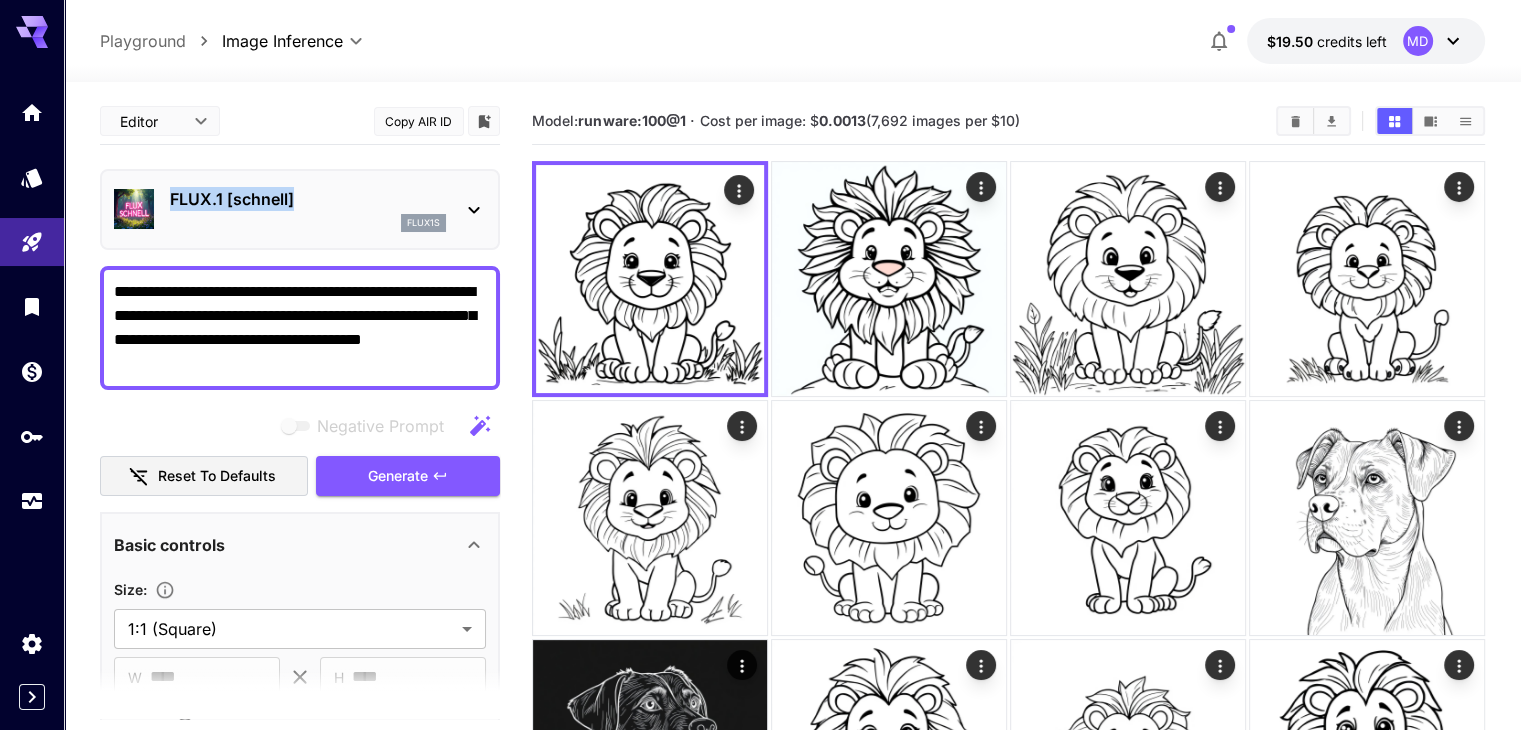 drag, startPoint x: 302, startPoint y: 199, endPoint x: 169, endPoint y: 202, distance: 133.03383 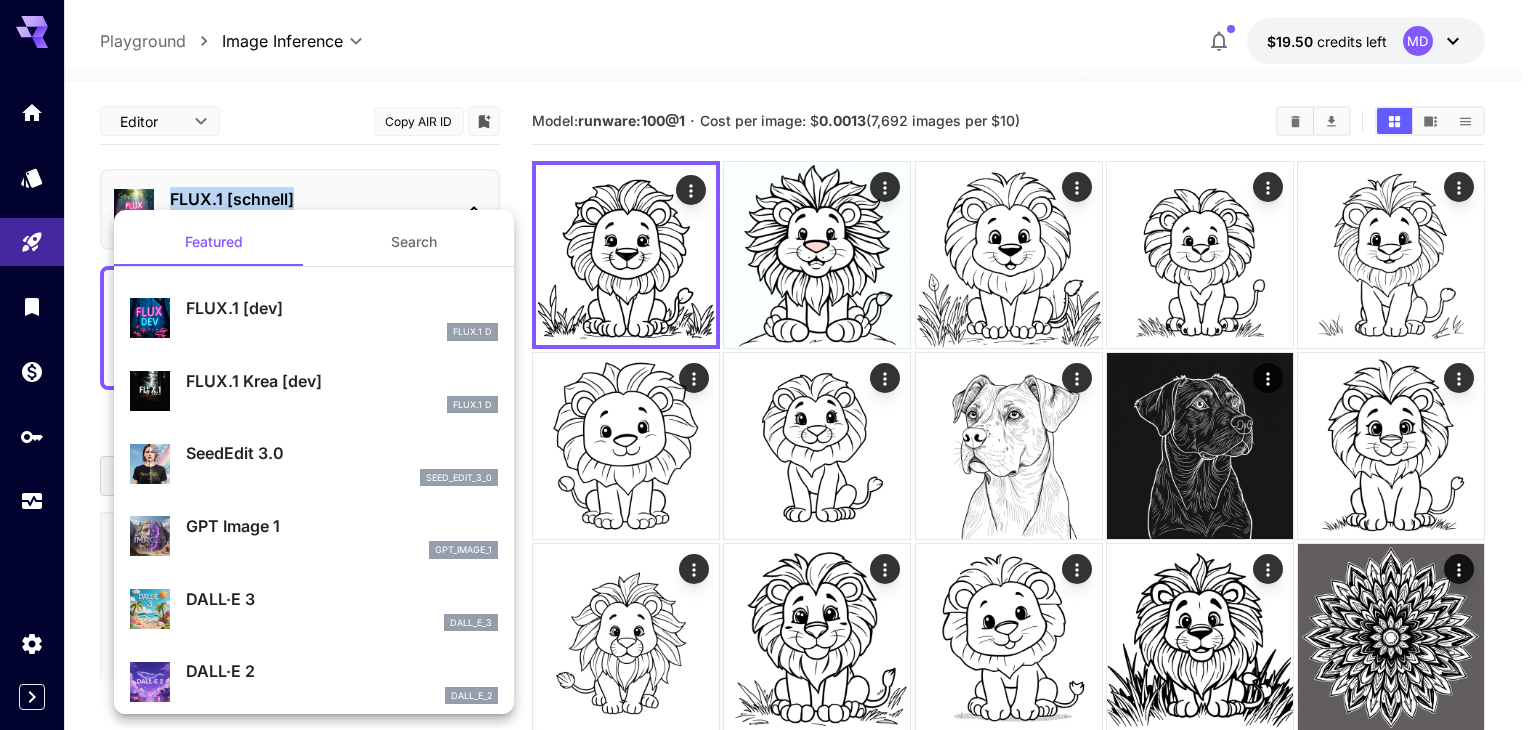 copy on "FLUX.1 [schnell]" 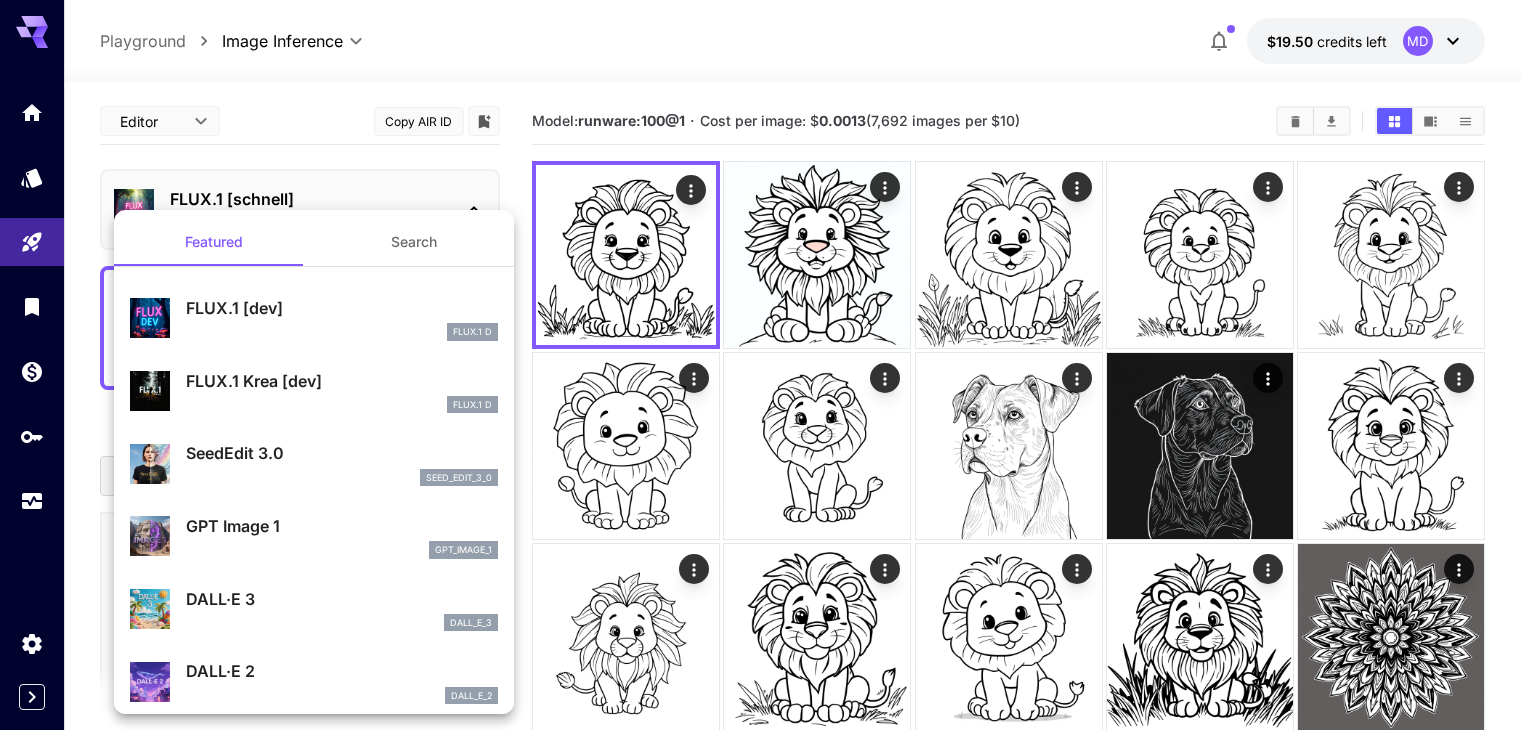 click at bounding box center [768, 365] 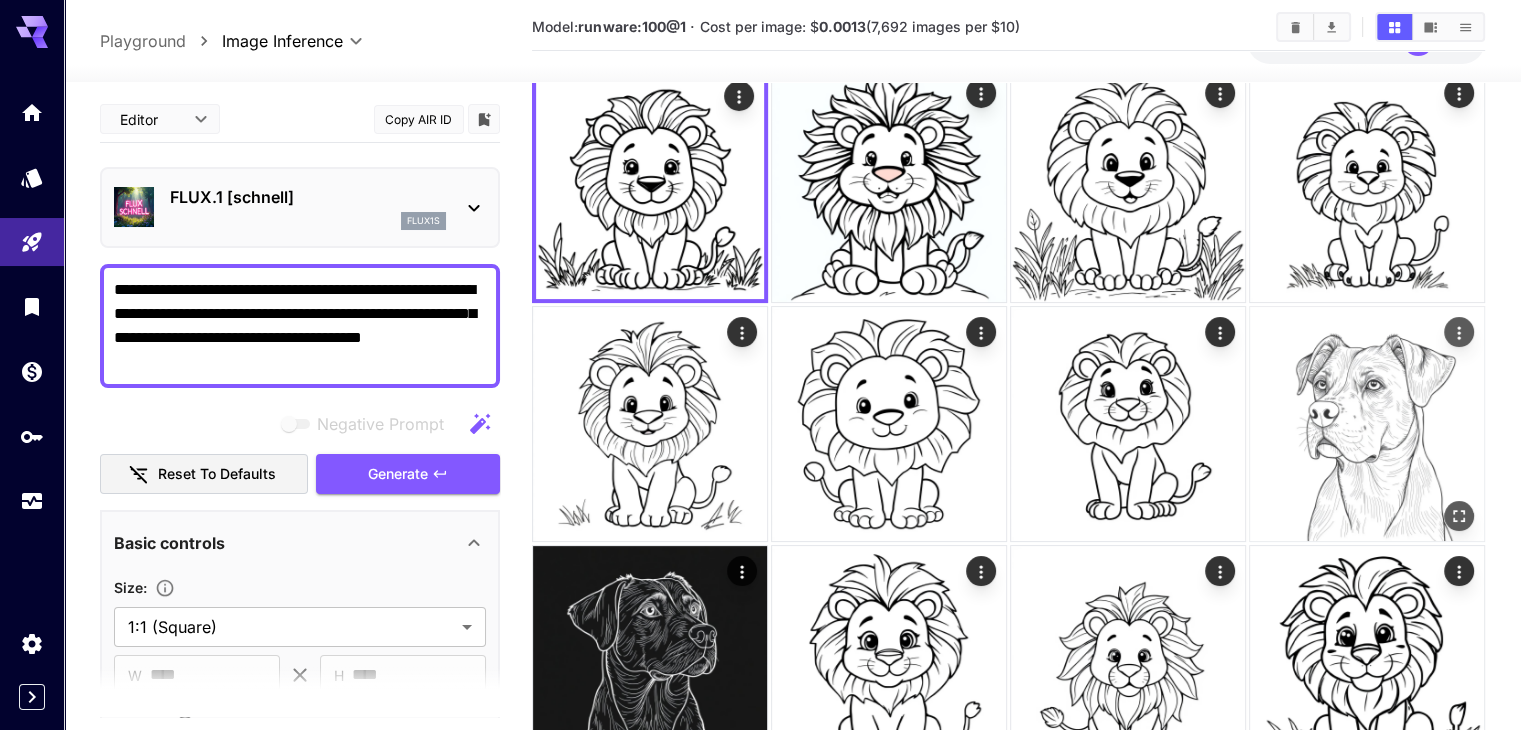 scroll, scrollTop: 0, scrollLeft: 0, axis: both 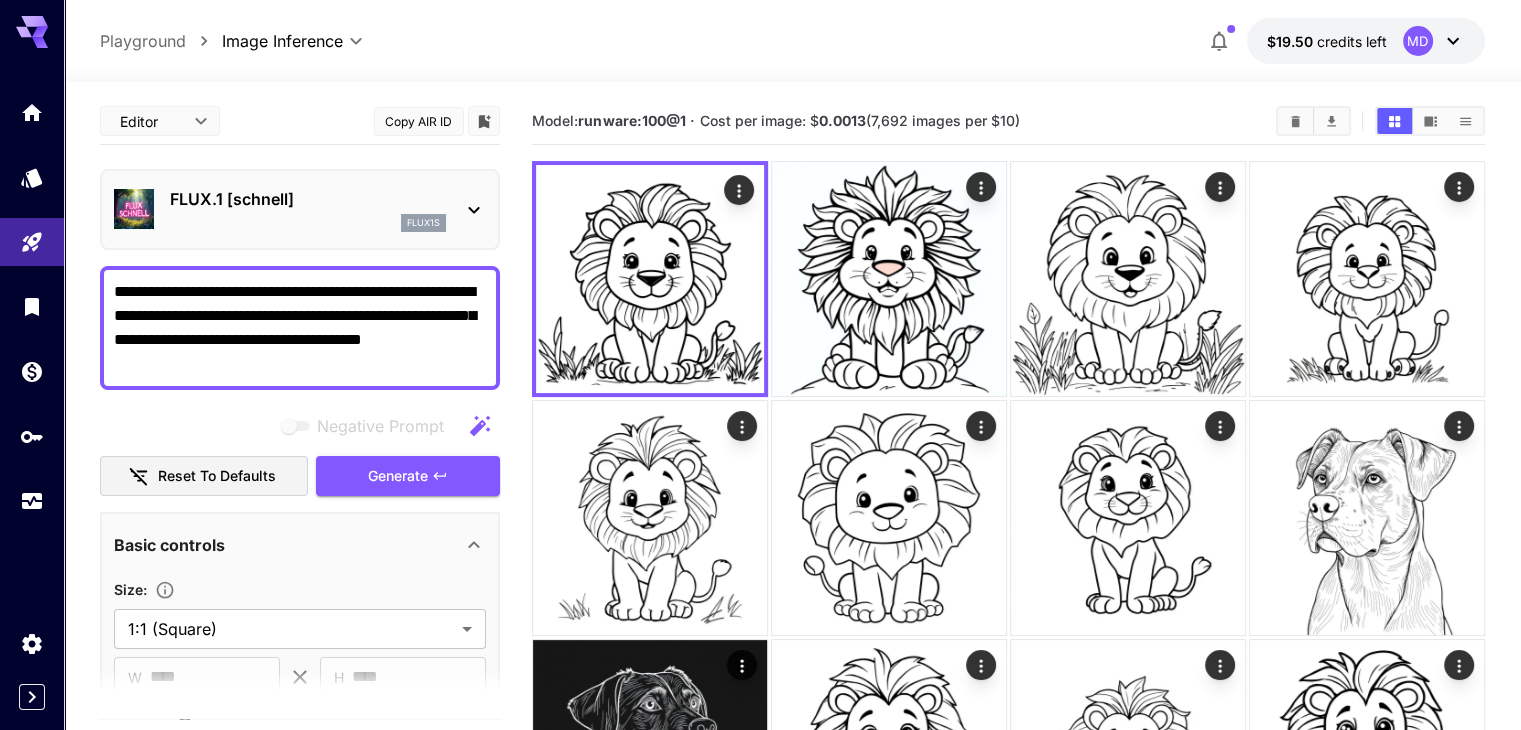 drag, startPoint x: 368, startPoint y: 290, endPoint x: 260, endPoint y: 301, distance: 108.55874 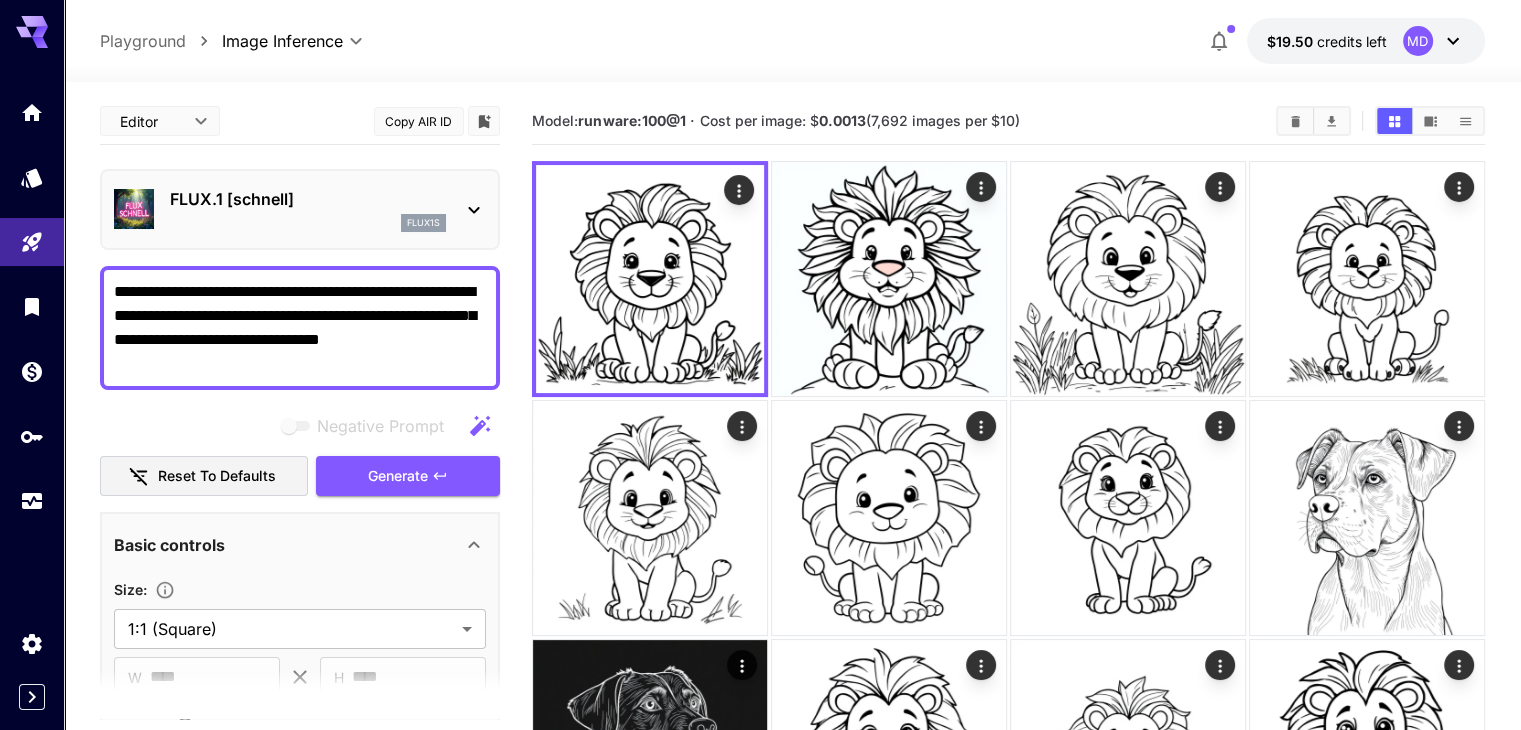 click on "**********" at bounding box center [300, 328] 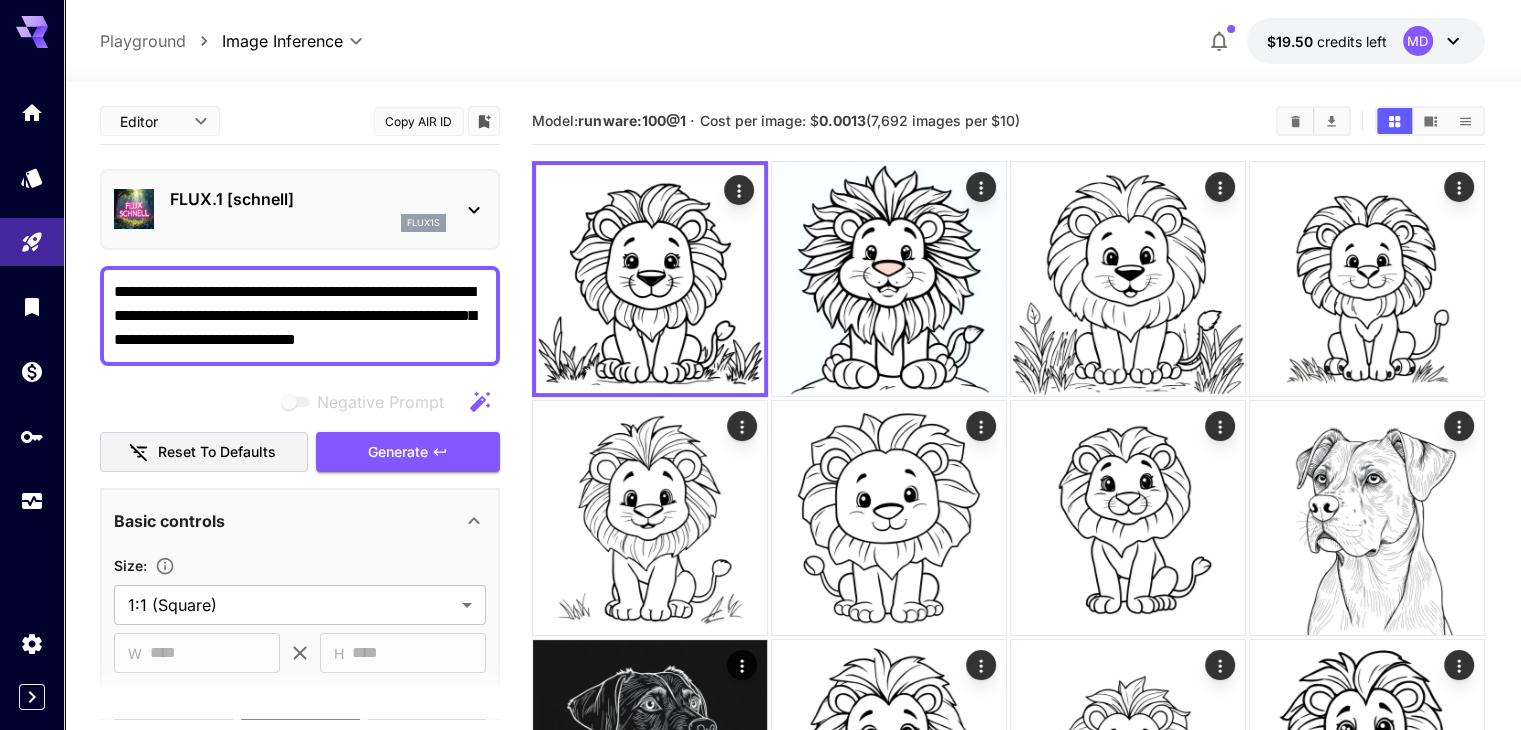 click on "**********" at bounding box center (300, 316) 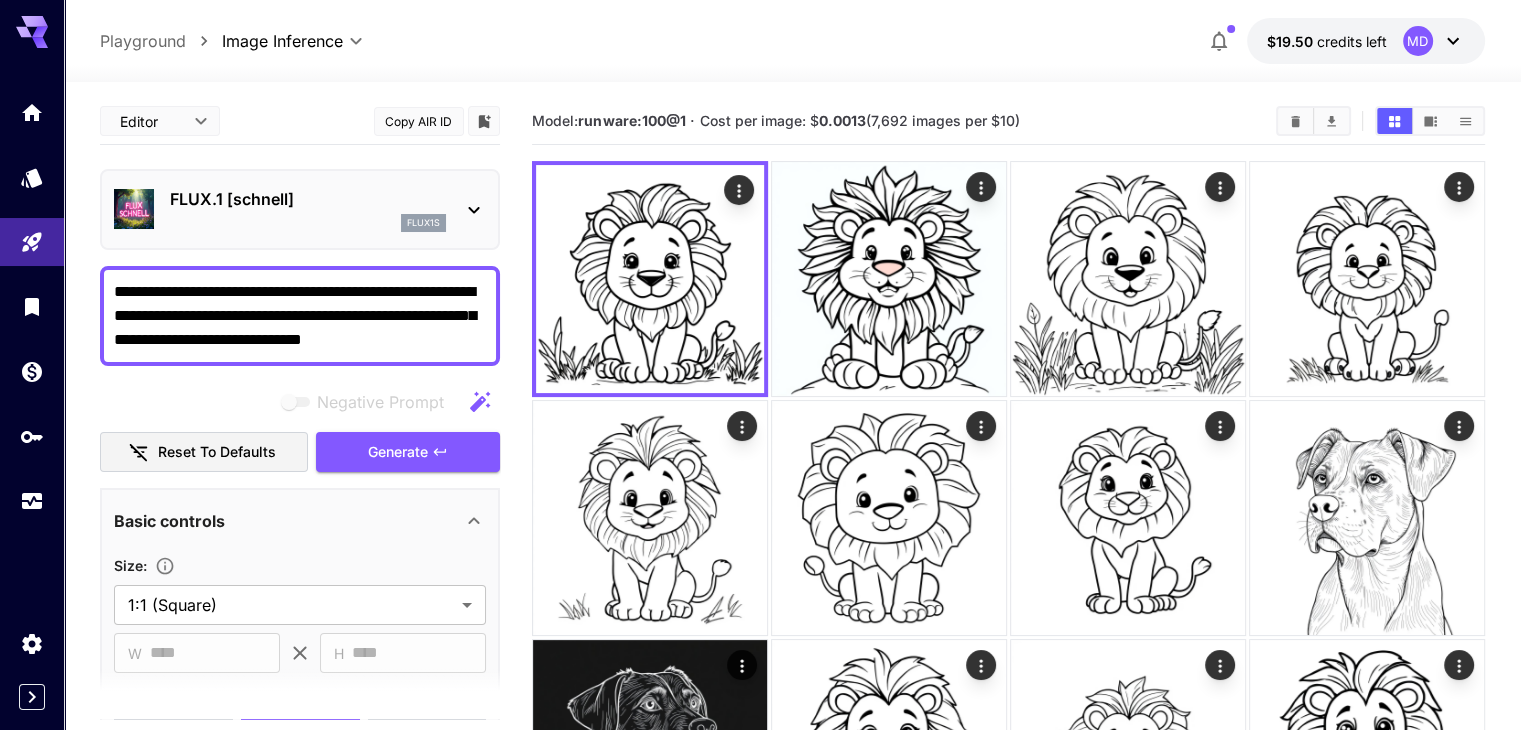 click on "*******" at bounding box center [0, 0] 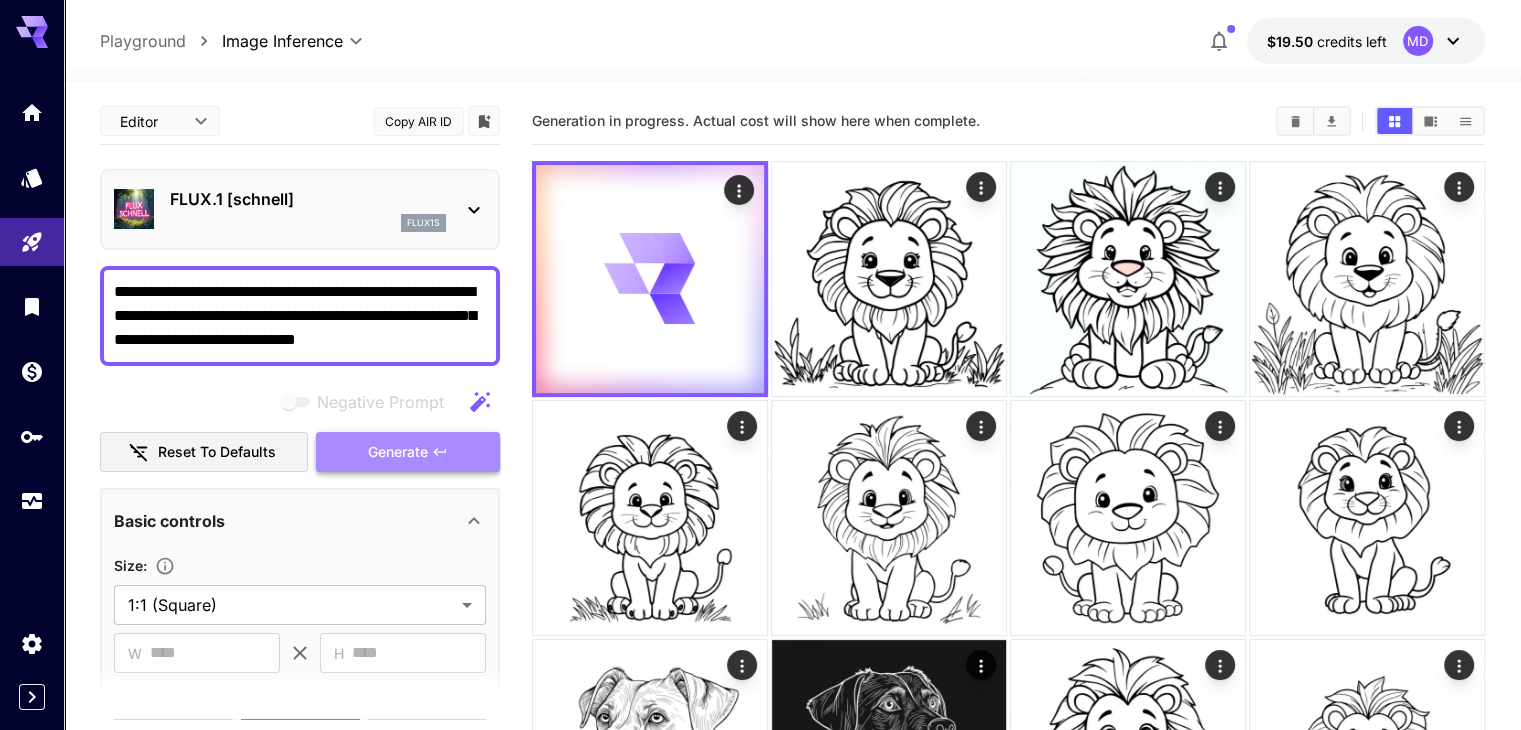 click on "Generate" at bounding box center [398, 452] 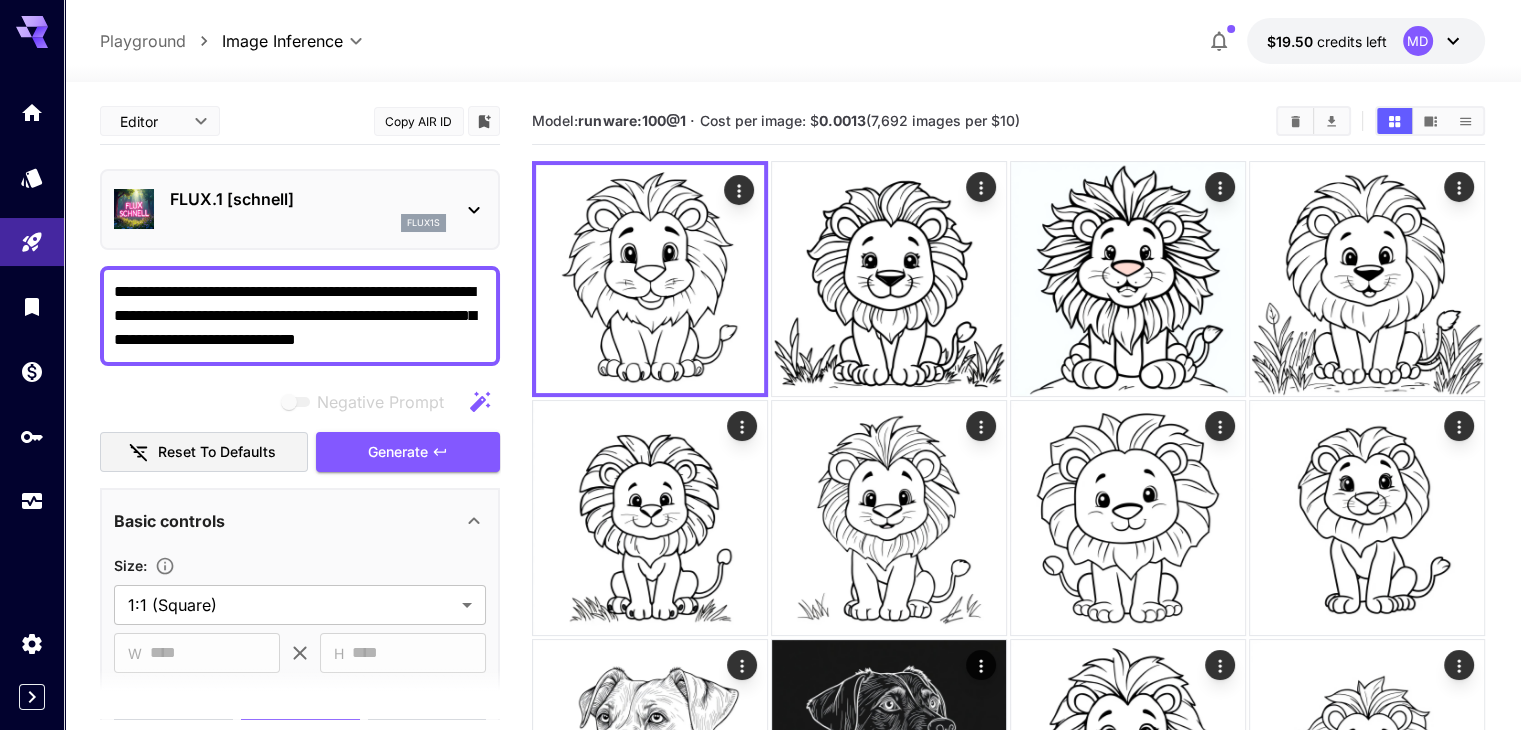 click on "**********" at bounding box center (300, 316) 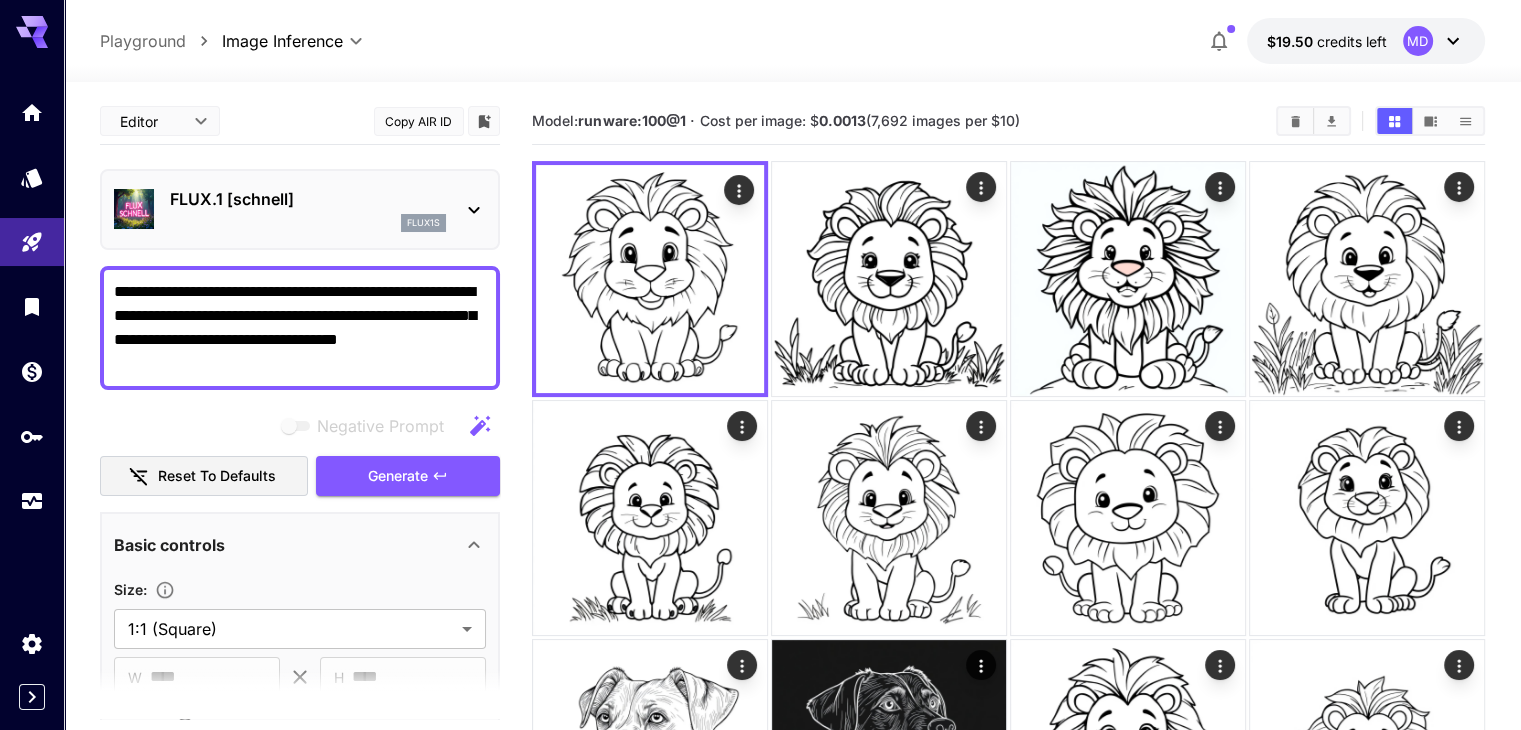 click on "**********" at bounding box center [300, 328] 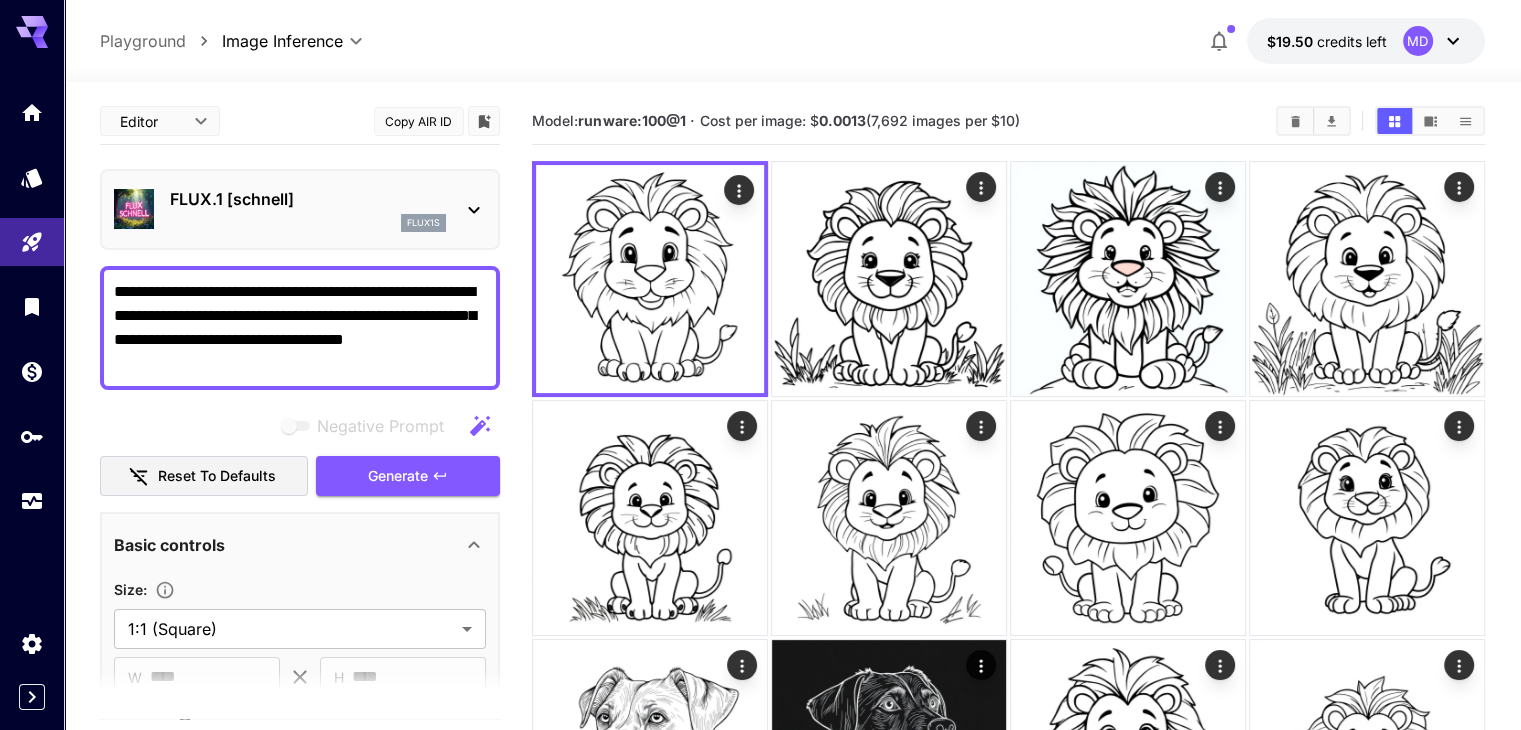 click on "**********" at bounding box center [300, 328] 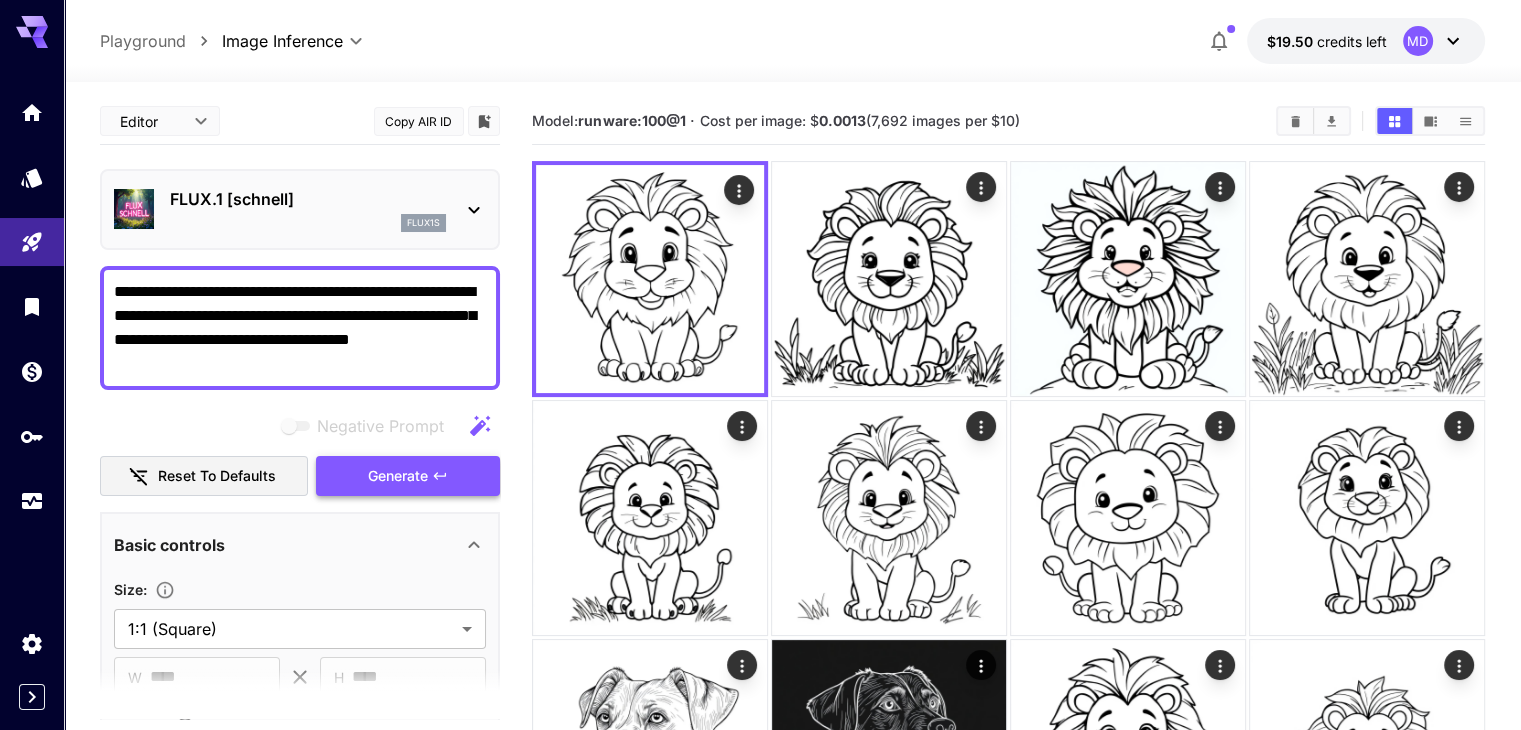 click on "Generate" at bounding box center (398, 476) 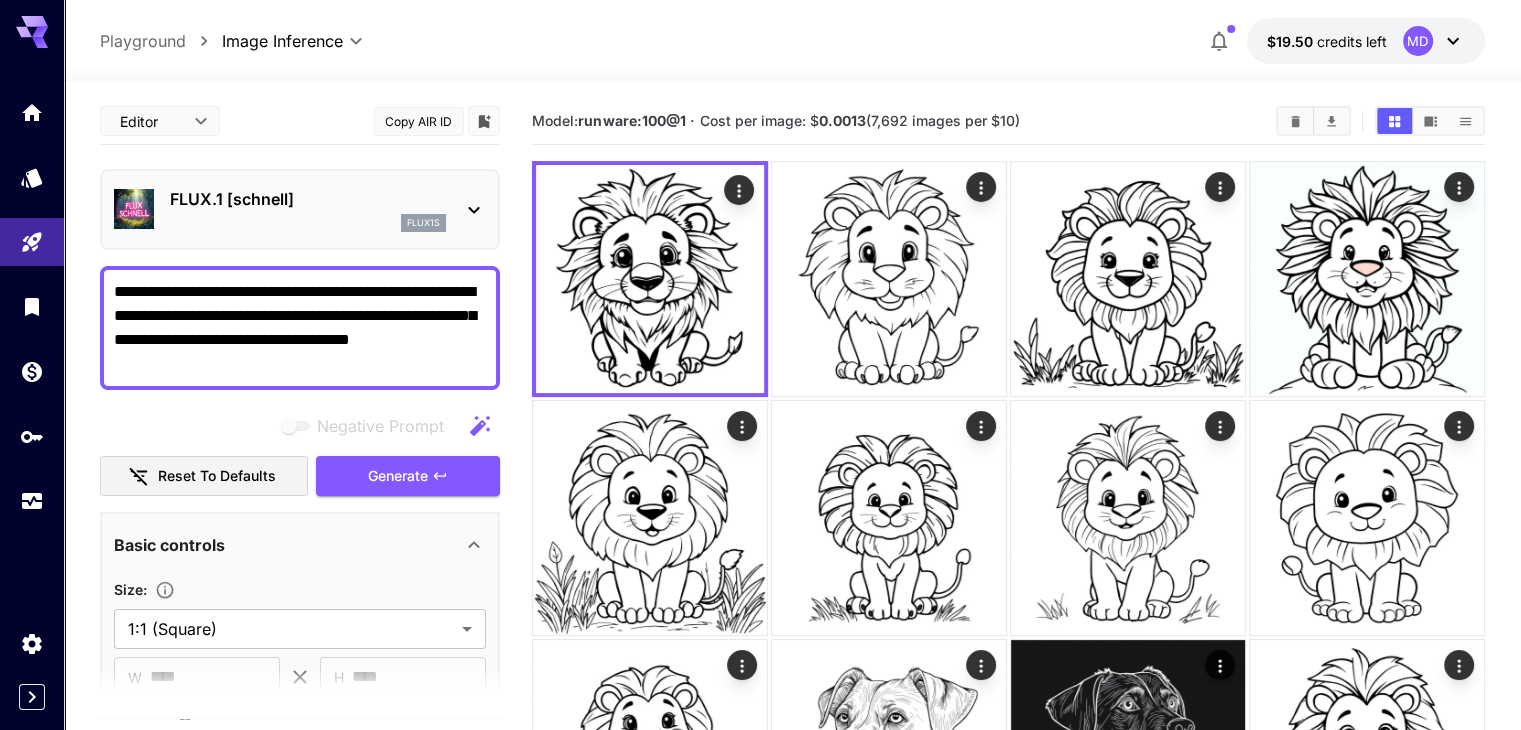 click on "**********" at bounding box center (300, 328) 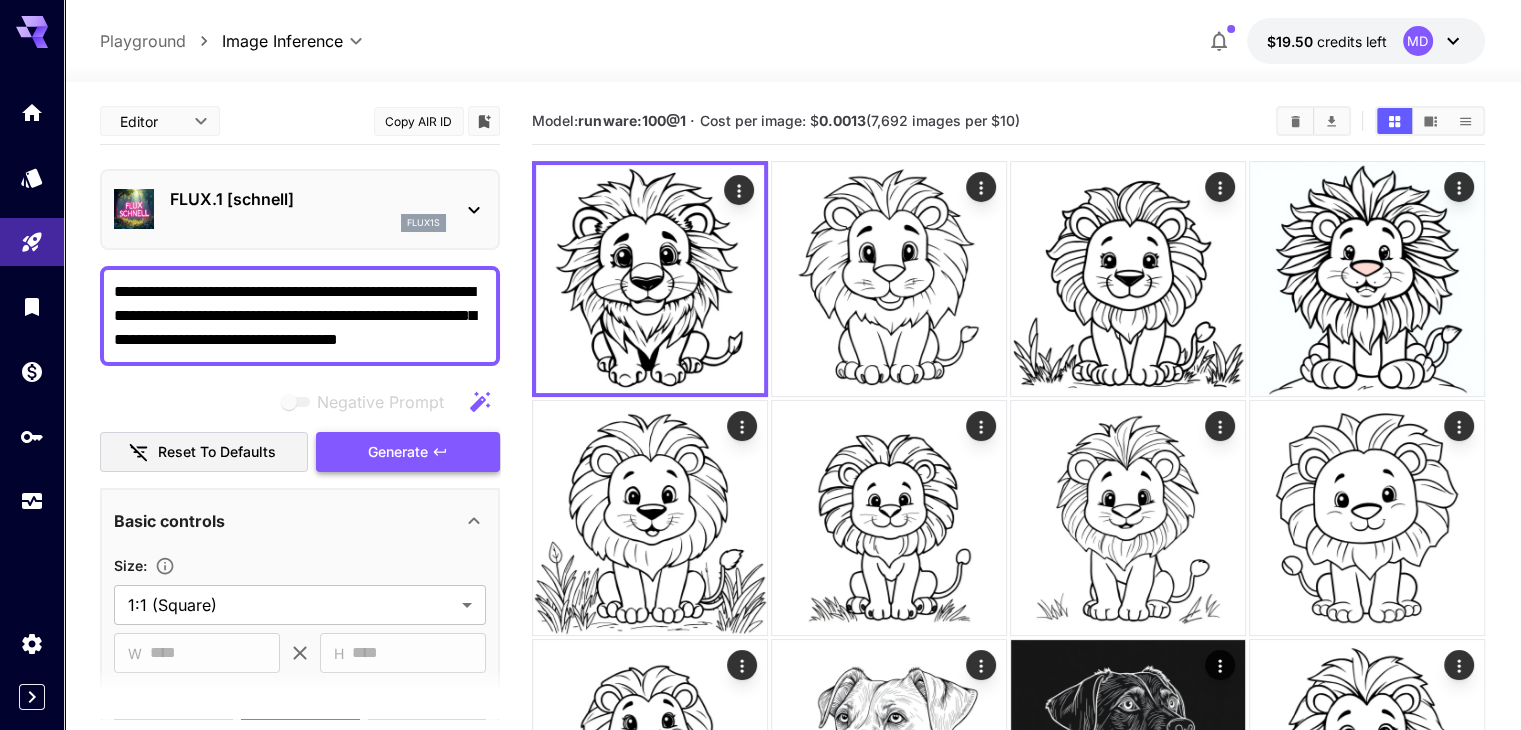 type on "**********" 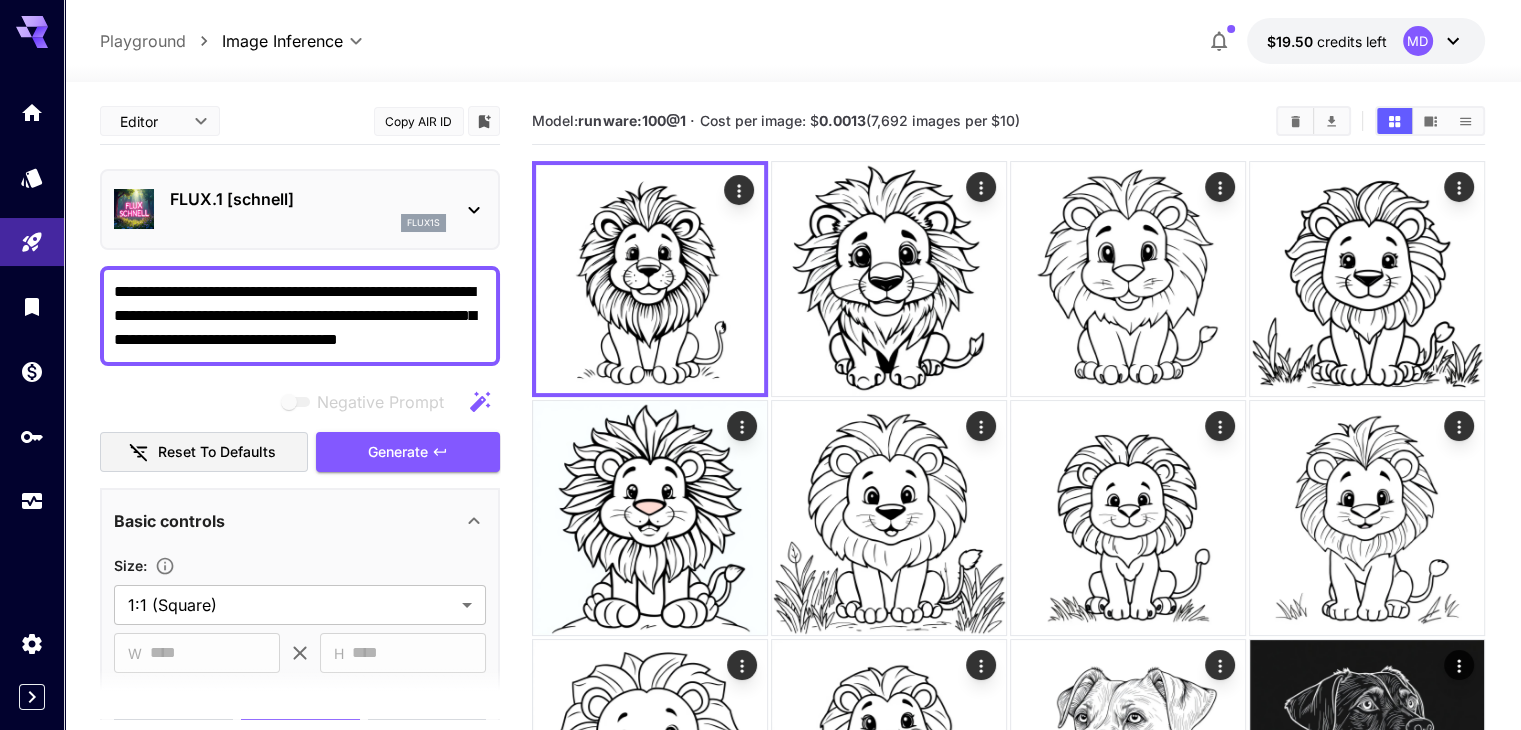 click on "**********" at bounding box center [300, 316] 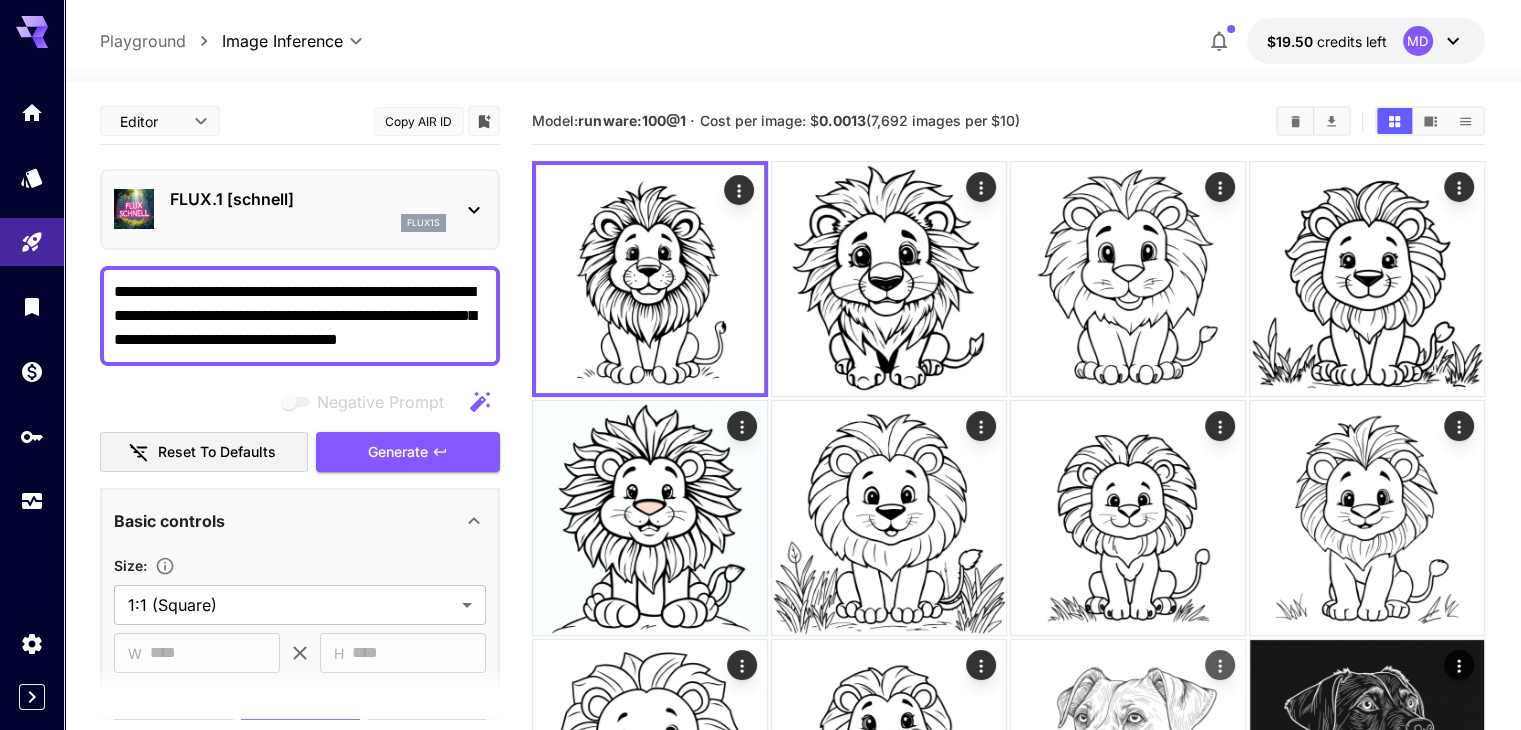 click at bounding box center (1128, 757) 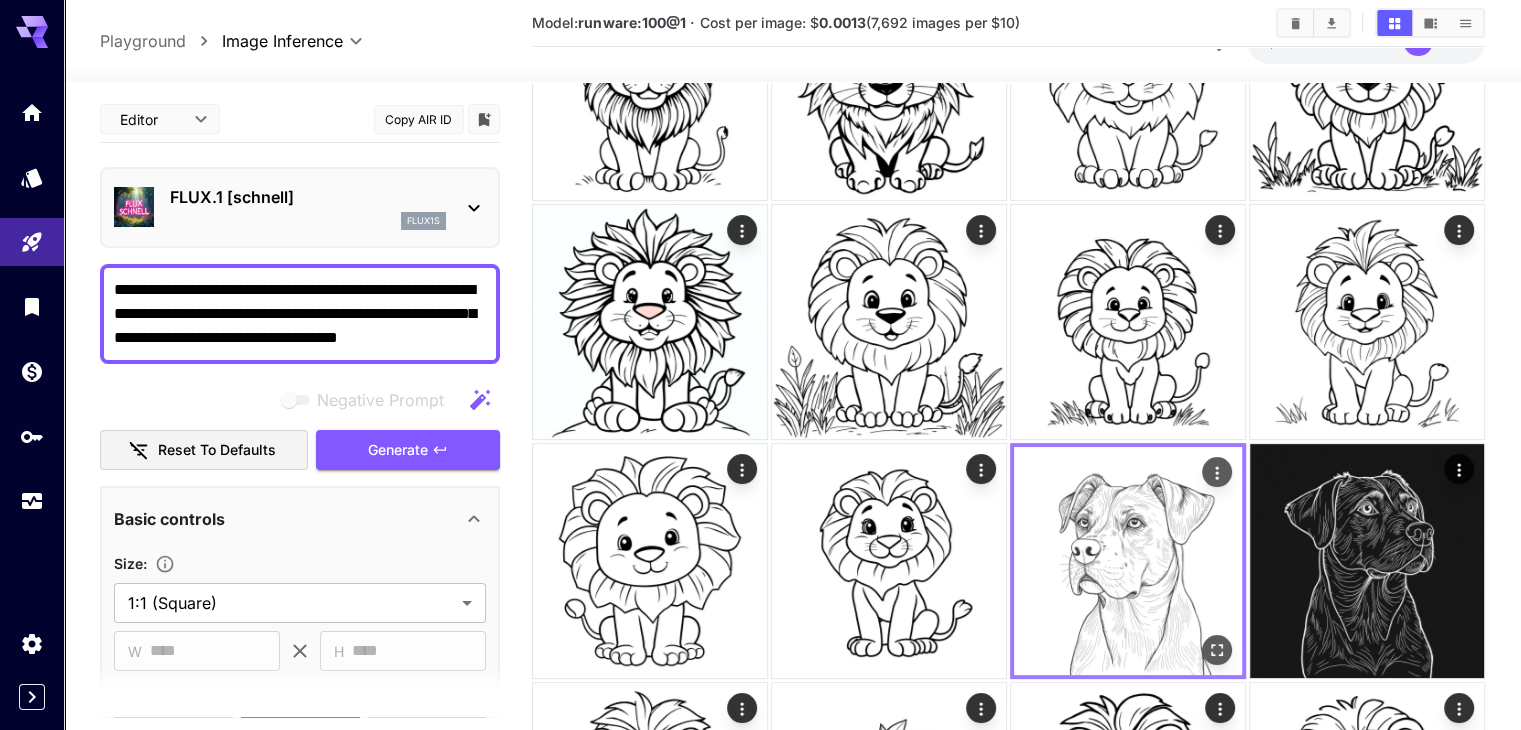 scroll, scrollTop: 200, scrollLeft: 0, axis: vertical 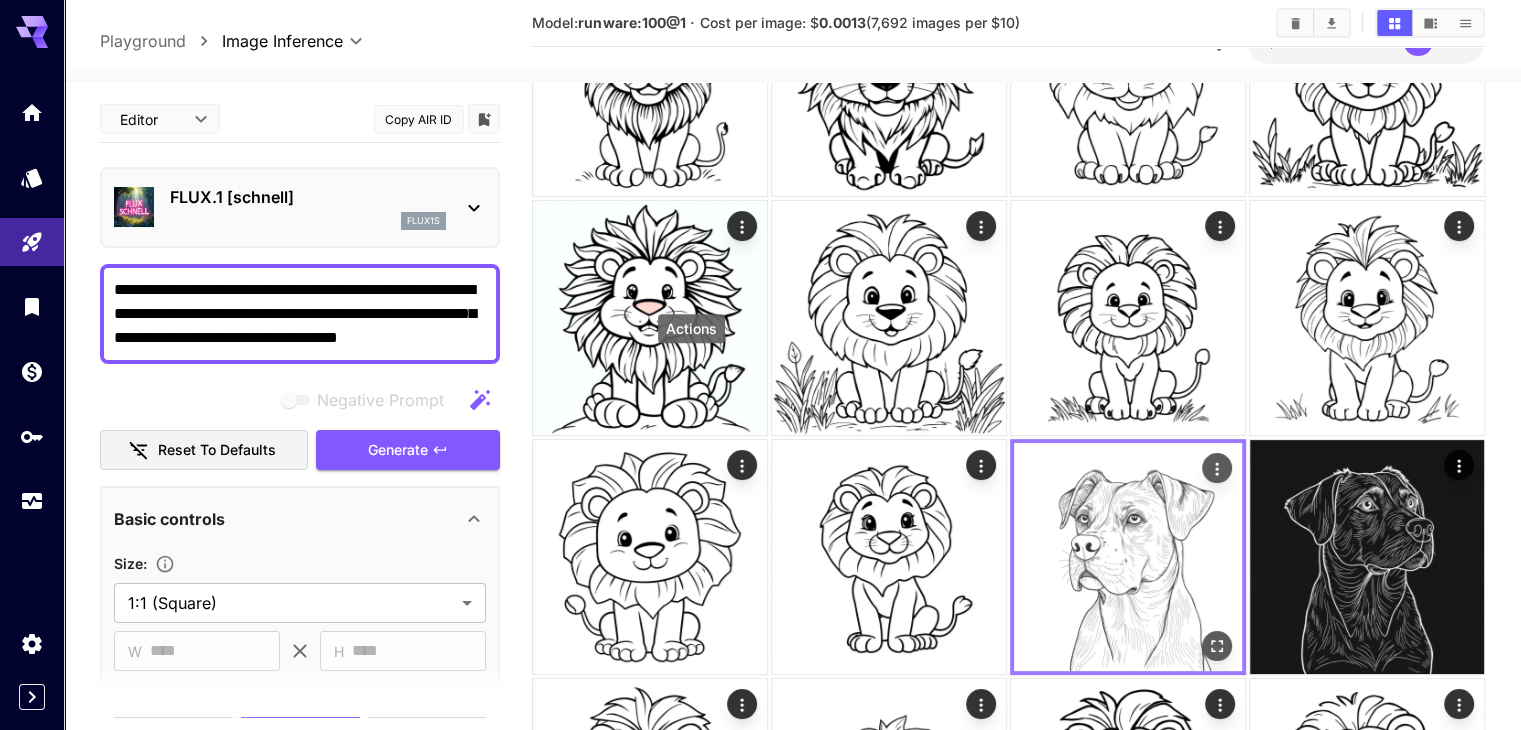 click 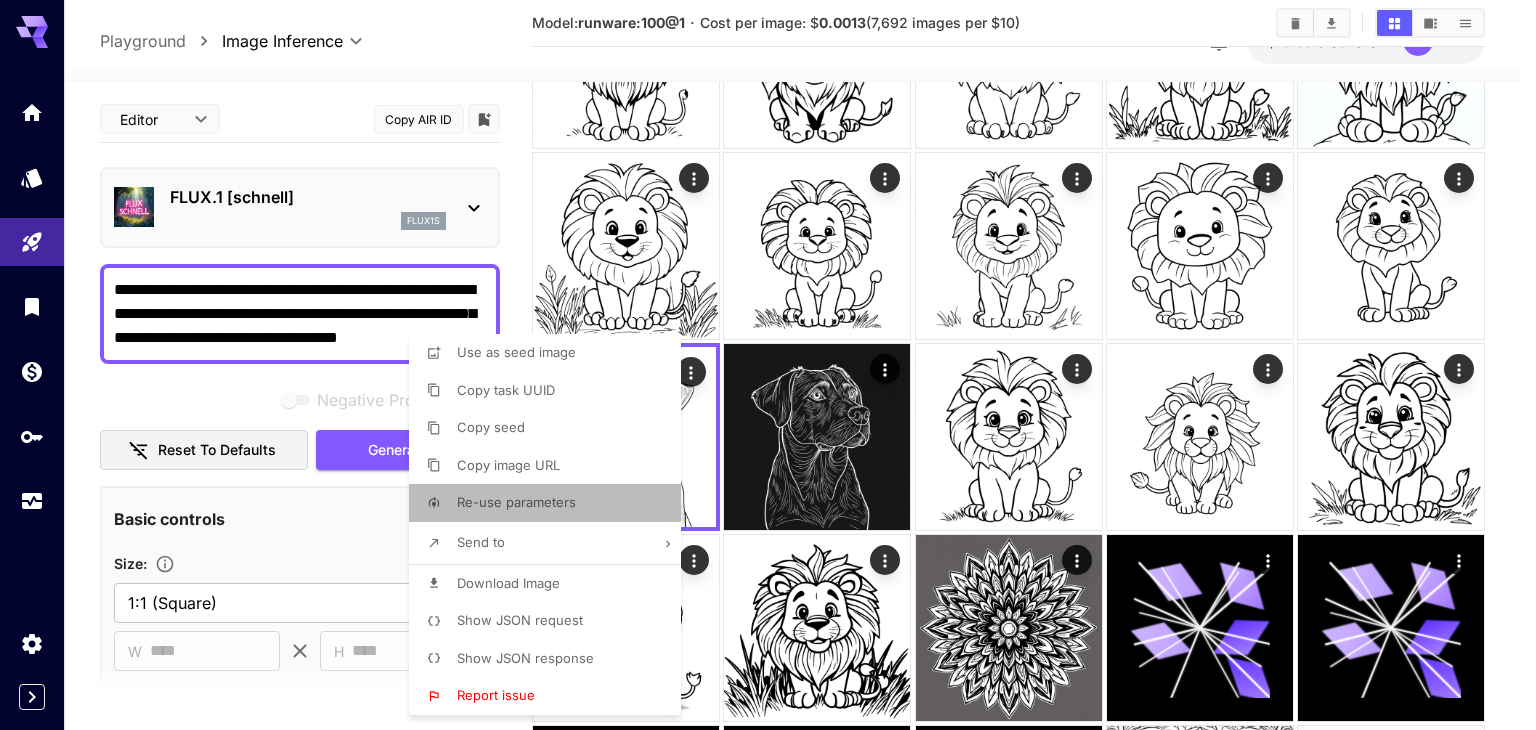 click on "Re-use parameters" at bounding box center (516, 502) 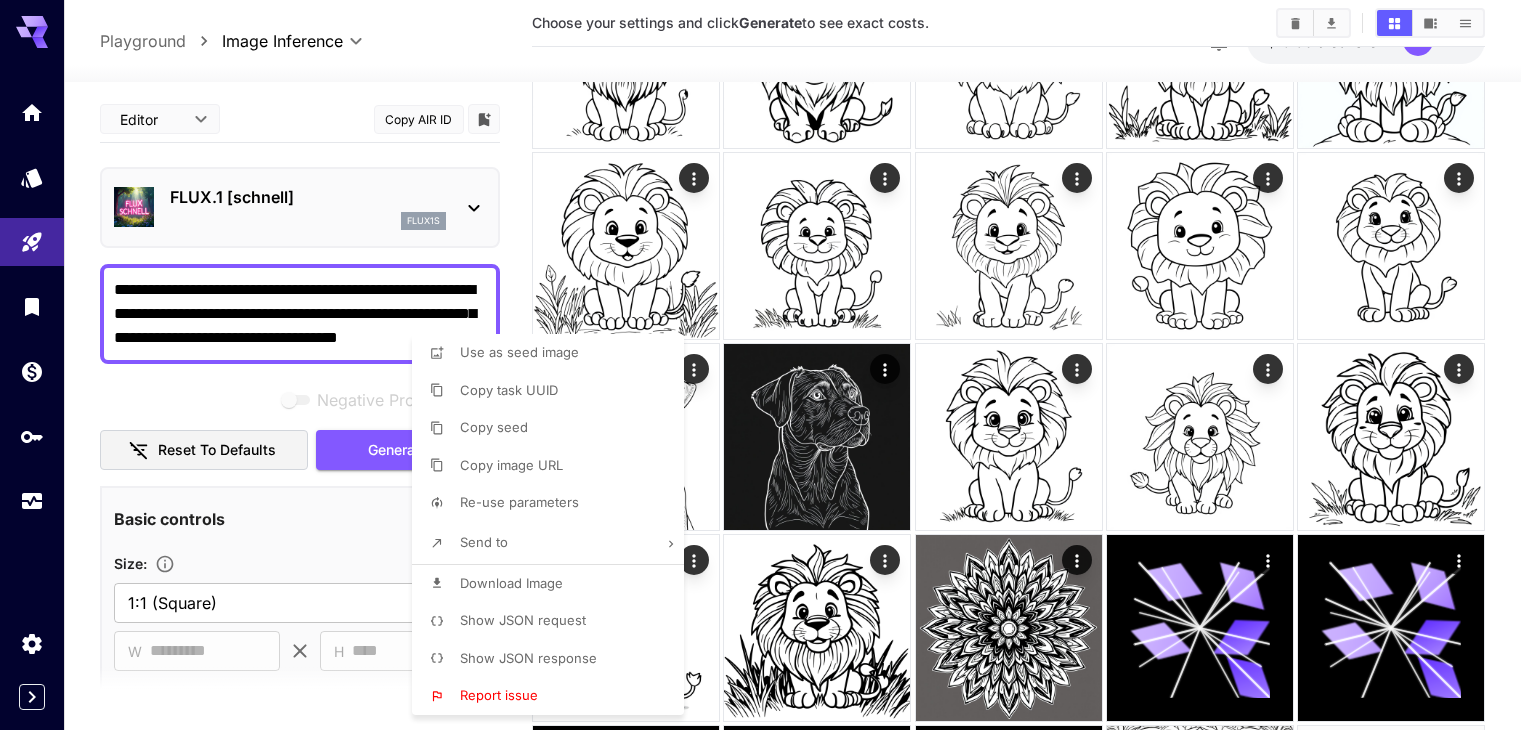 type on "**********" 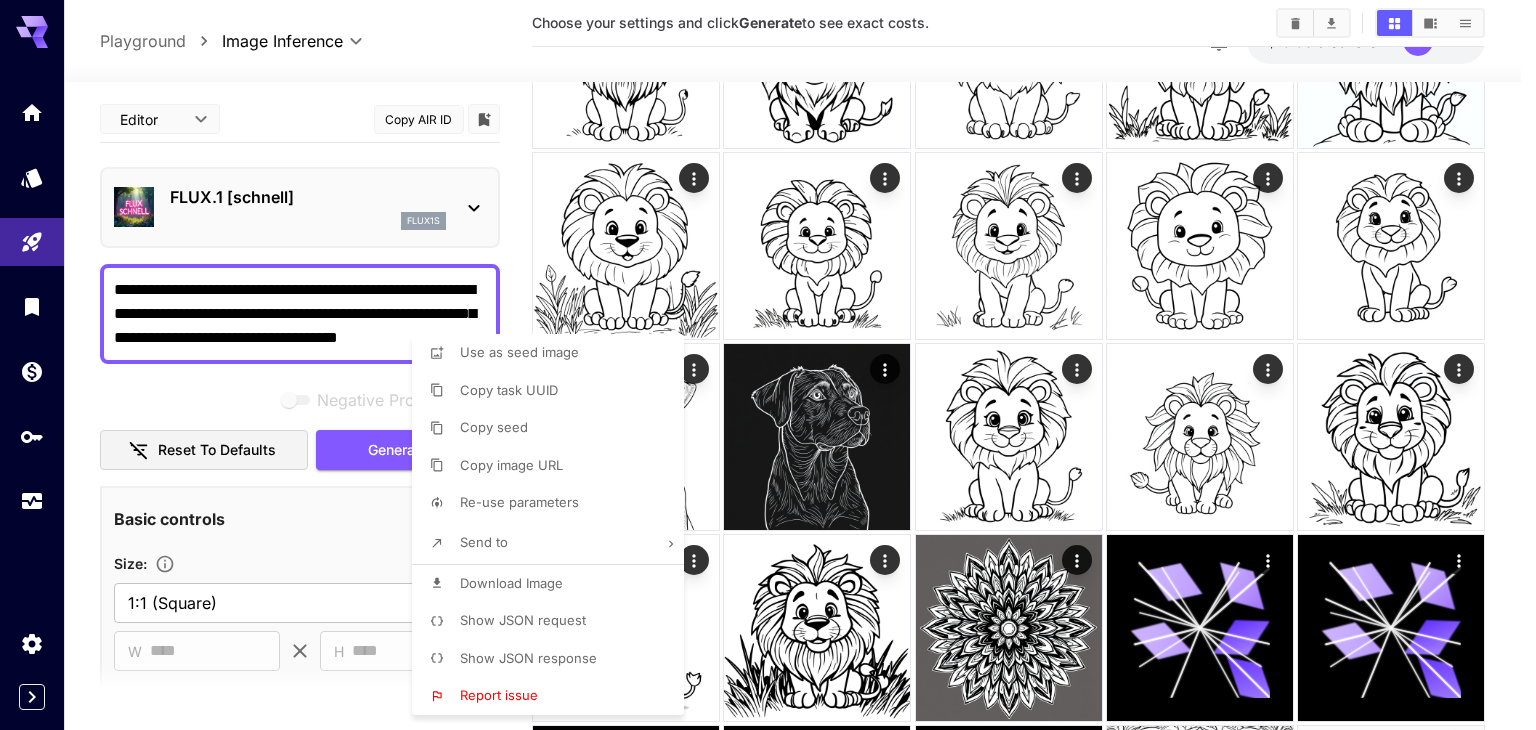 type on "**********" 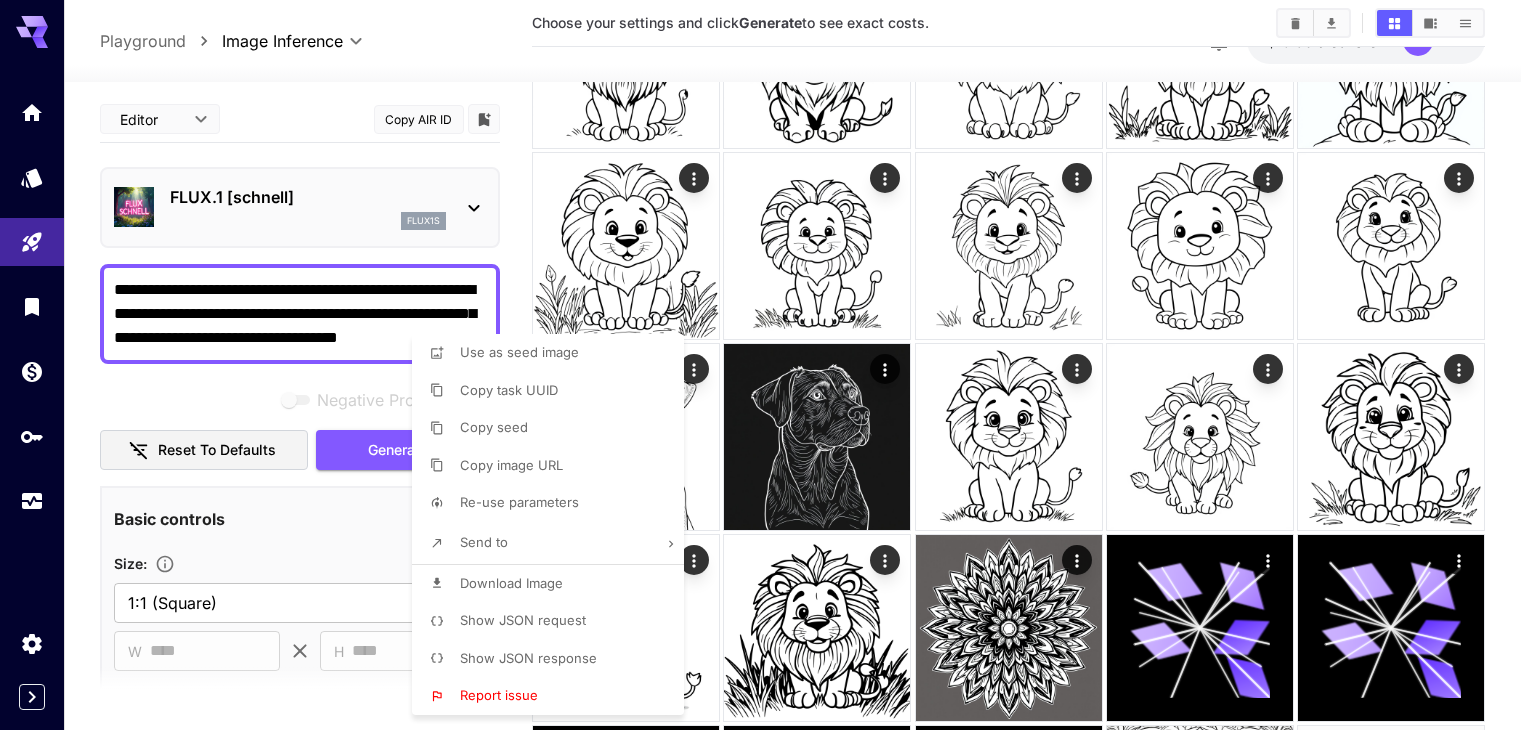 drag, startPoint x: 292, startPoint y: 344, endPoint x: 124, endPoint y: 286, distance: 177.73013 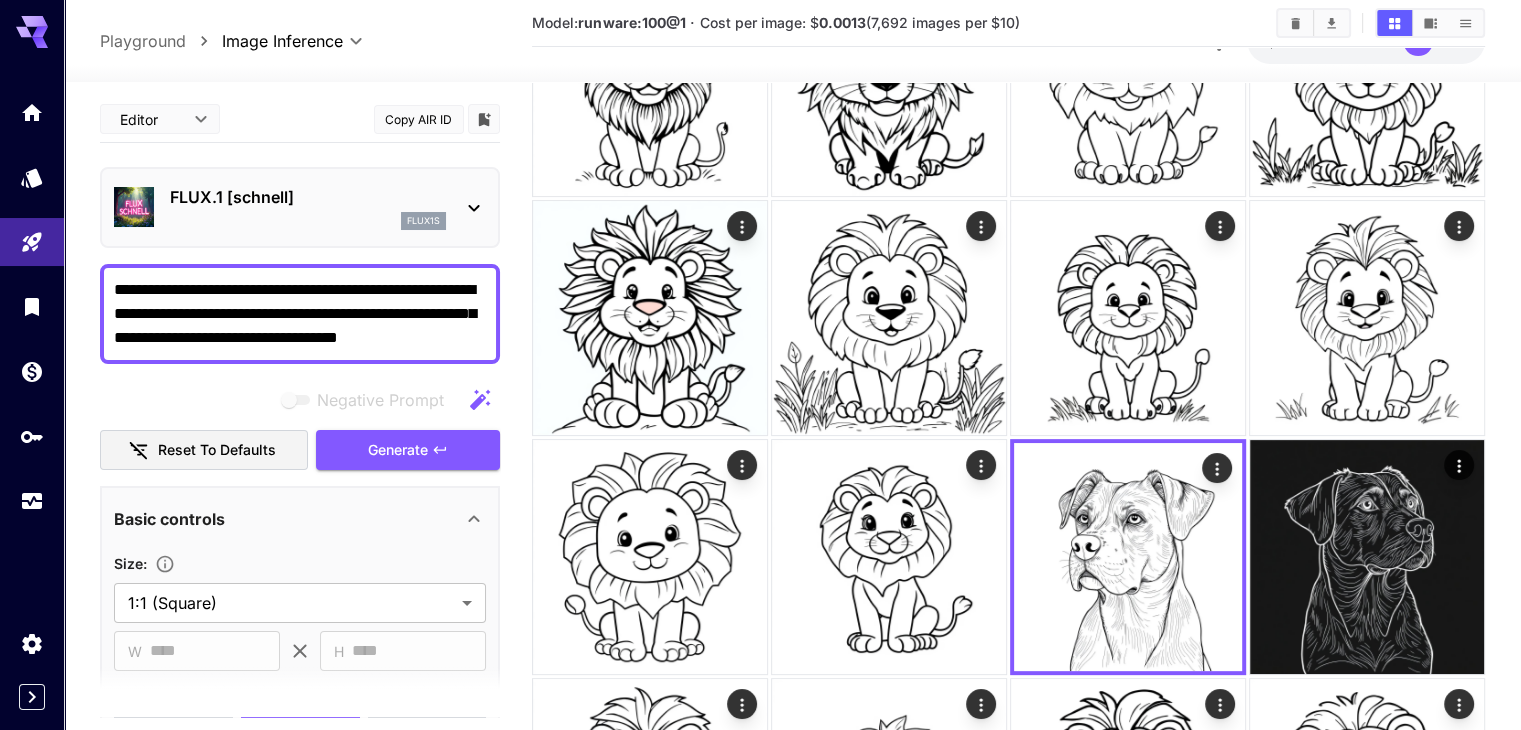 click on "Use as seed image Copy task UUID Copy seed Copy image URL Re-use parameters Send to Download Image Show JSON request Show JSON response Report issue" at bounding box center (152, 365) 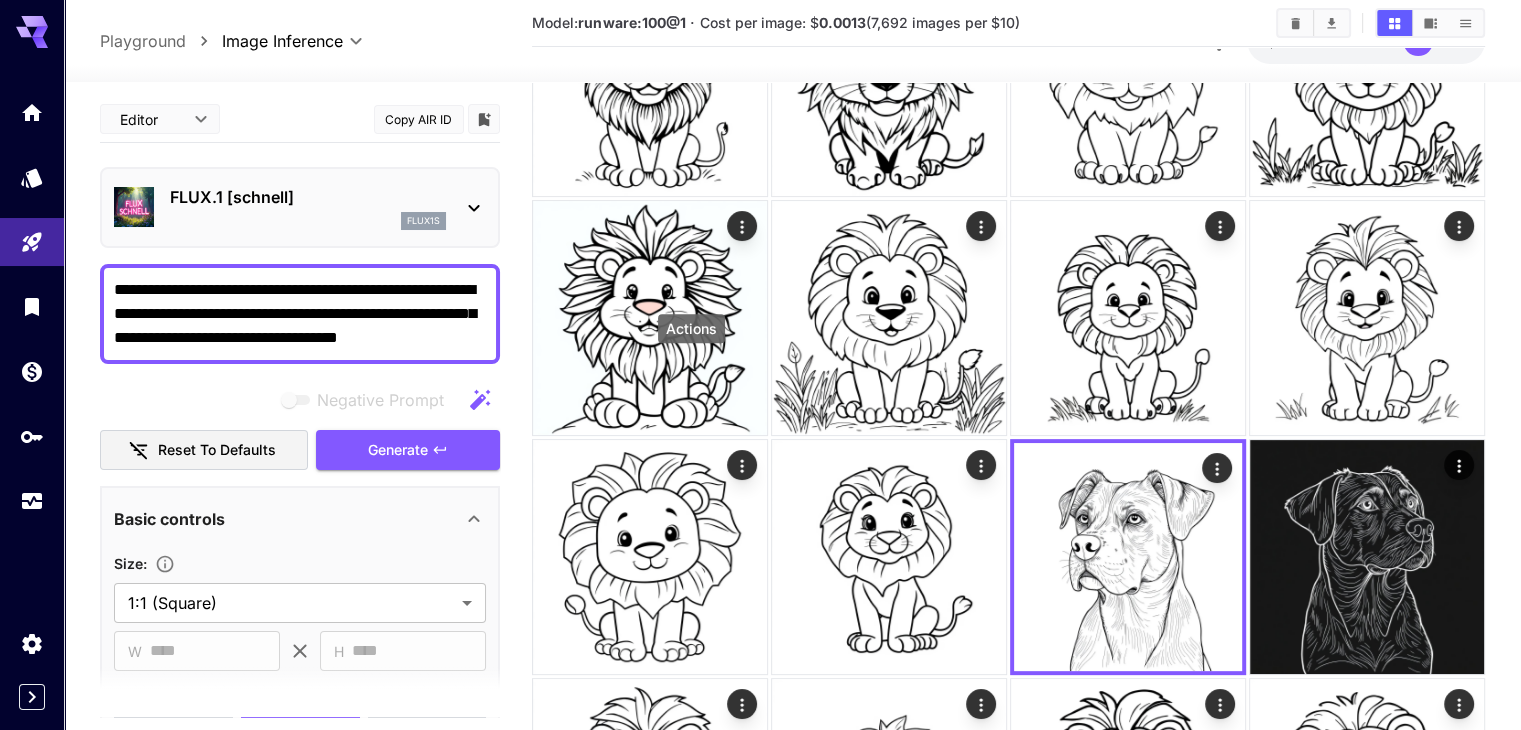 click on "**********" at bounding box center (300, 314) 